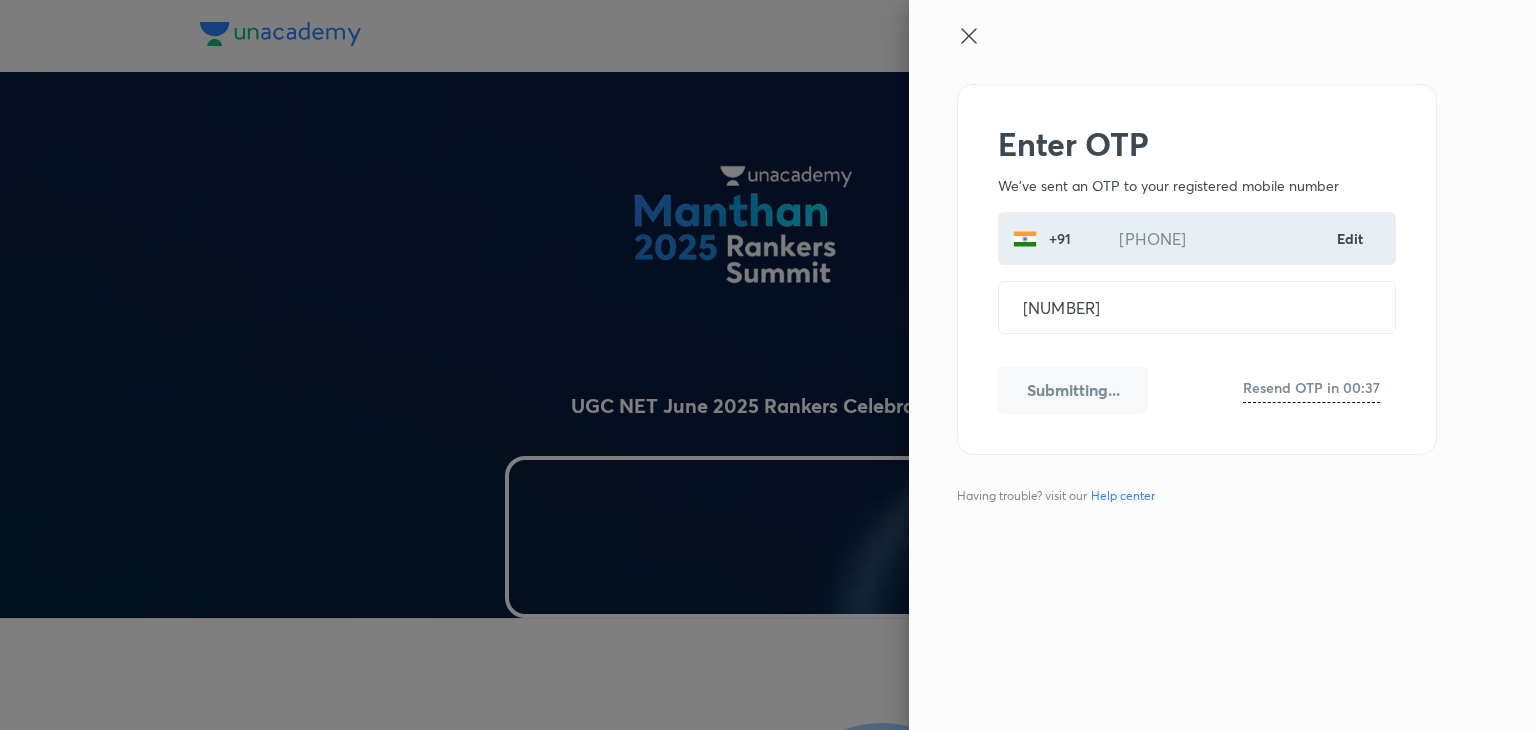 scroll, scrollTop: 0, scrollLeft: 0, axis: both 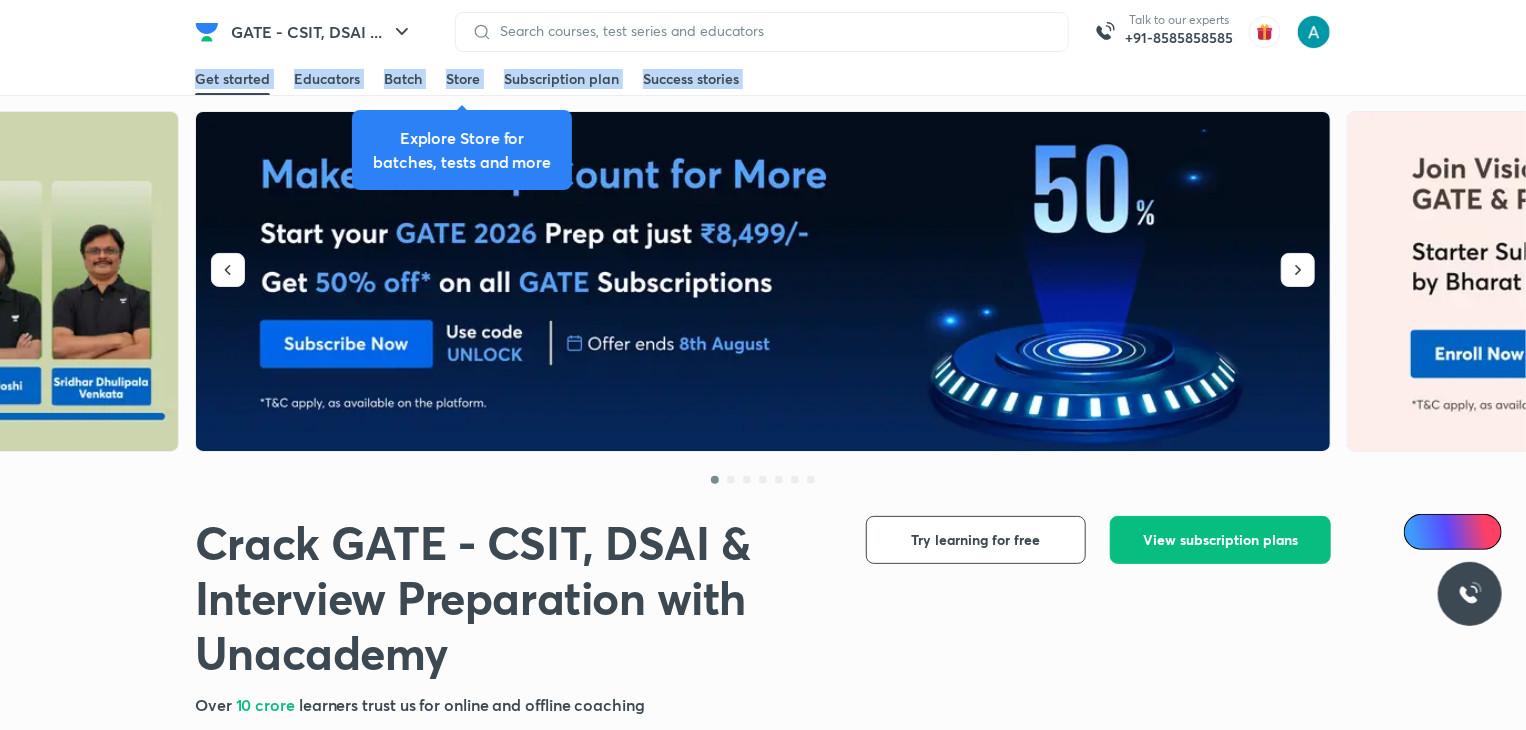drag, startPoint x: 1520, startPoint y: 48, endPoint x: 1535, endPoint y: 189, distance: 141.79562 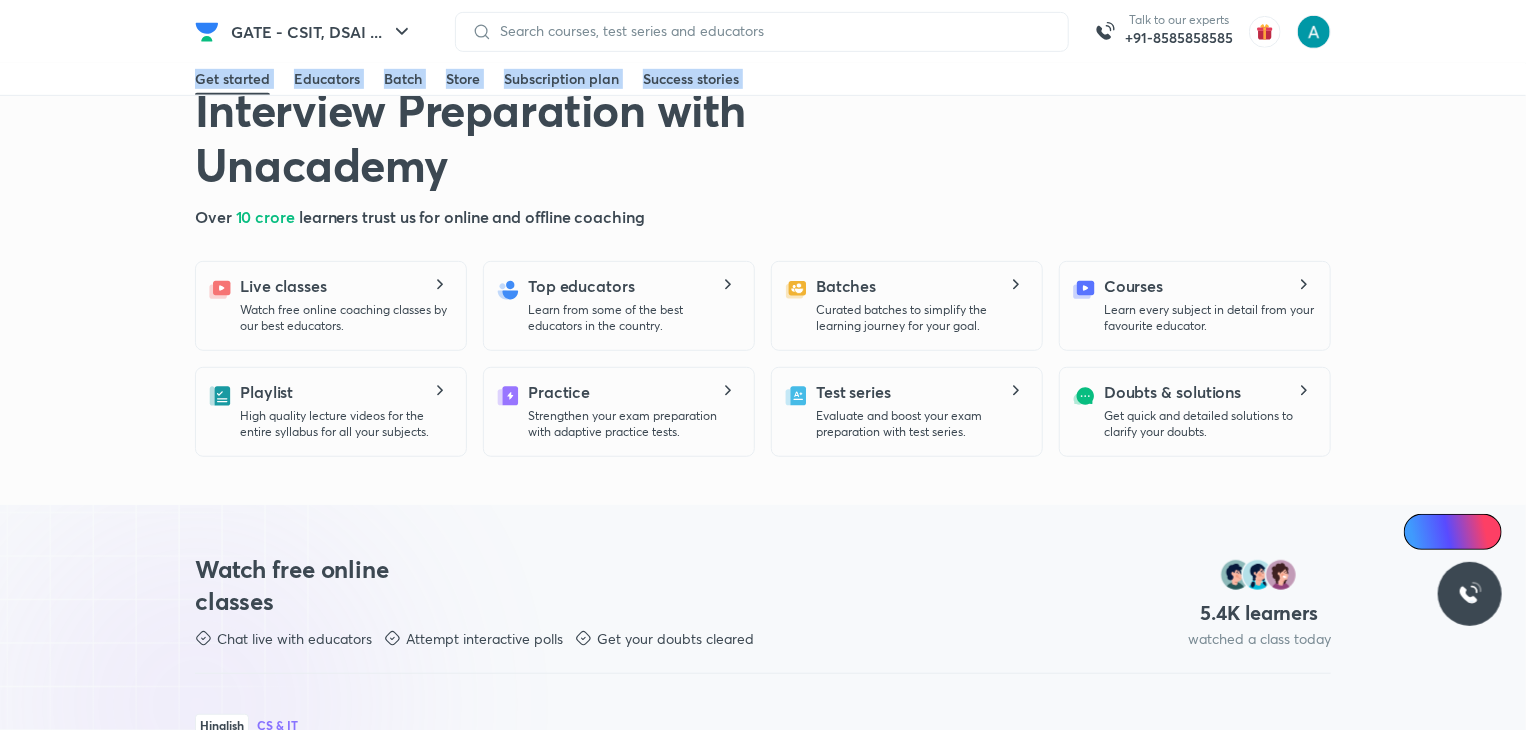 scroll, scrollTop: 484, scrollLeft: 0, axis: vertical 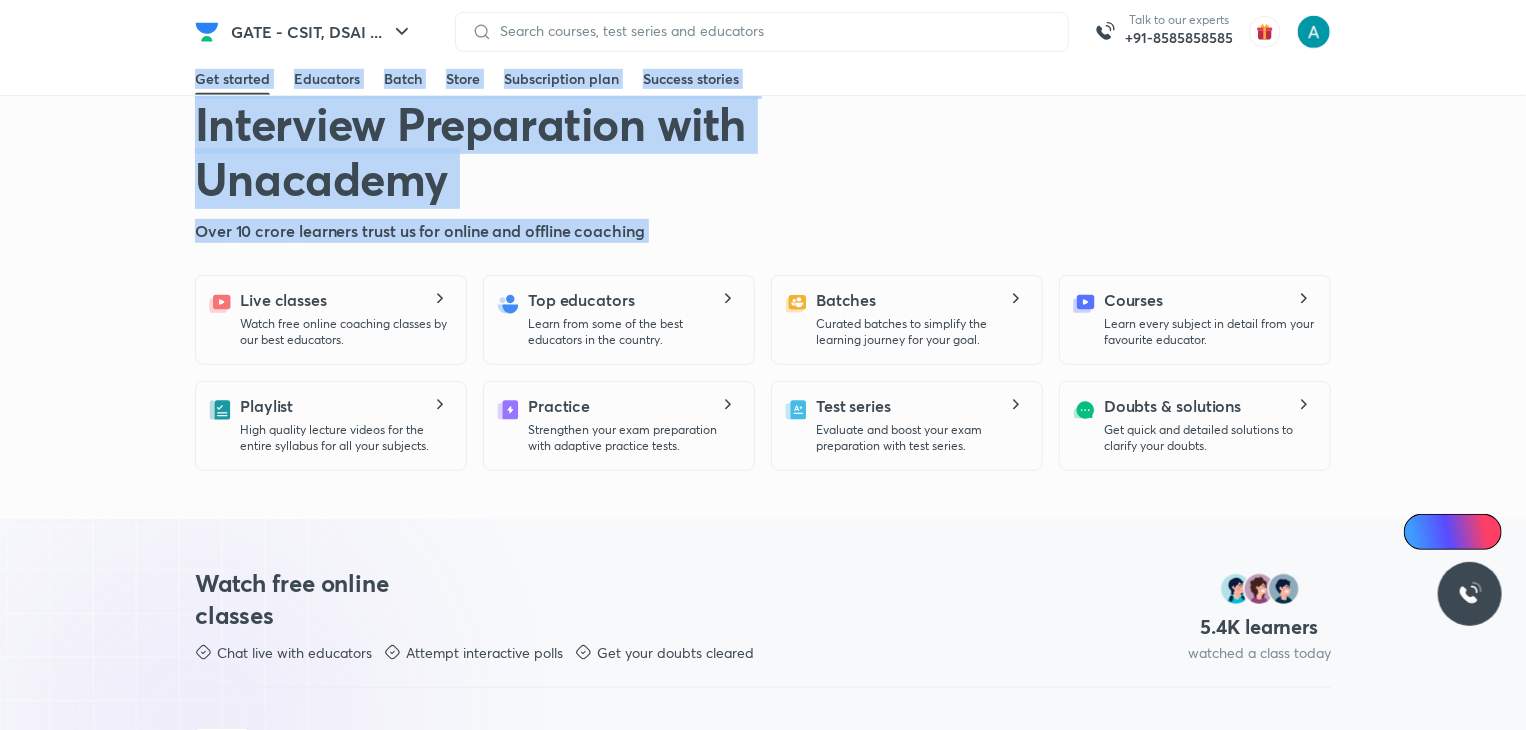 drag, startPoint x: 1524, startPoint y: 103, endPoint x: 1508, endPoint y: 35, distance: 69.856995 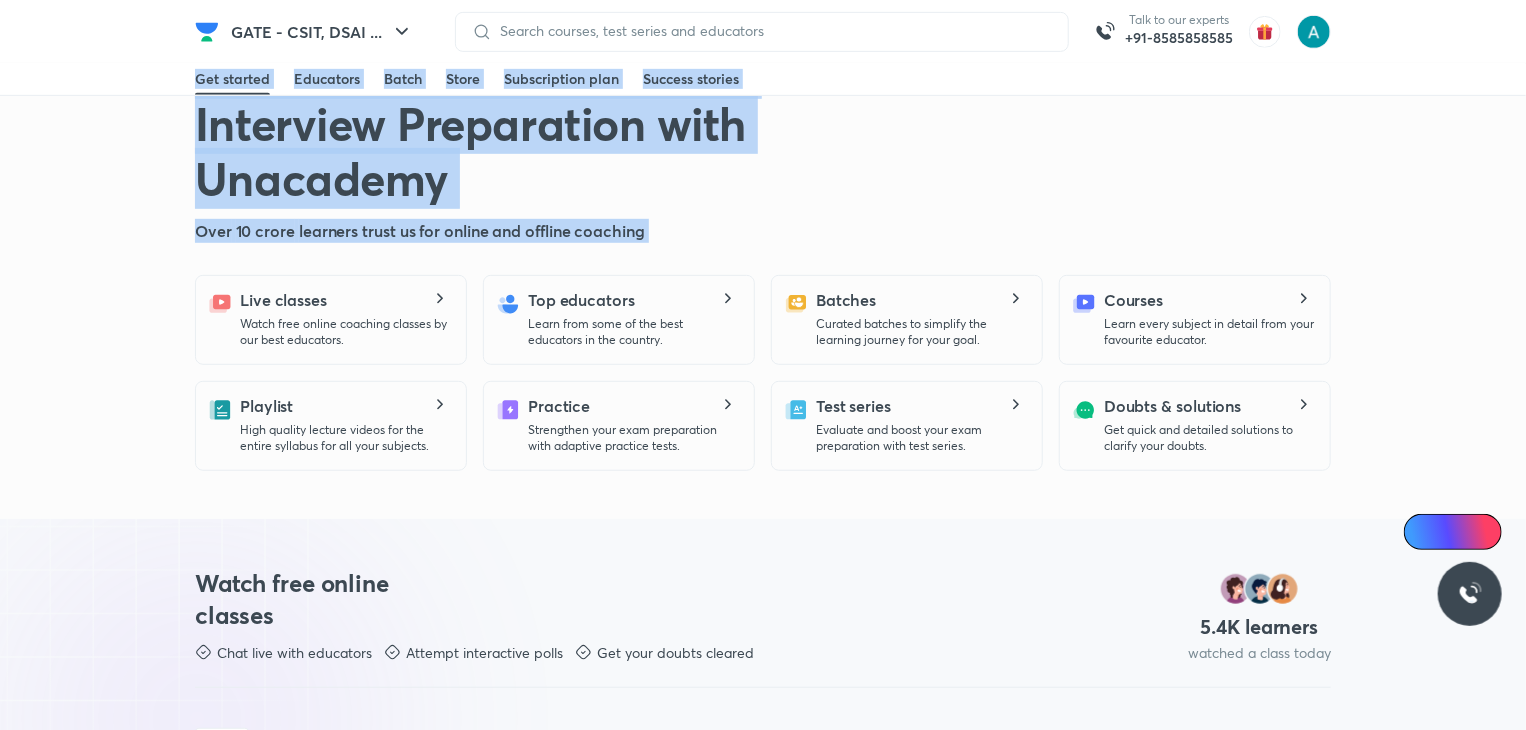 scroll, scrollTop: 0, scrollLeft: 0, axis: both 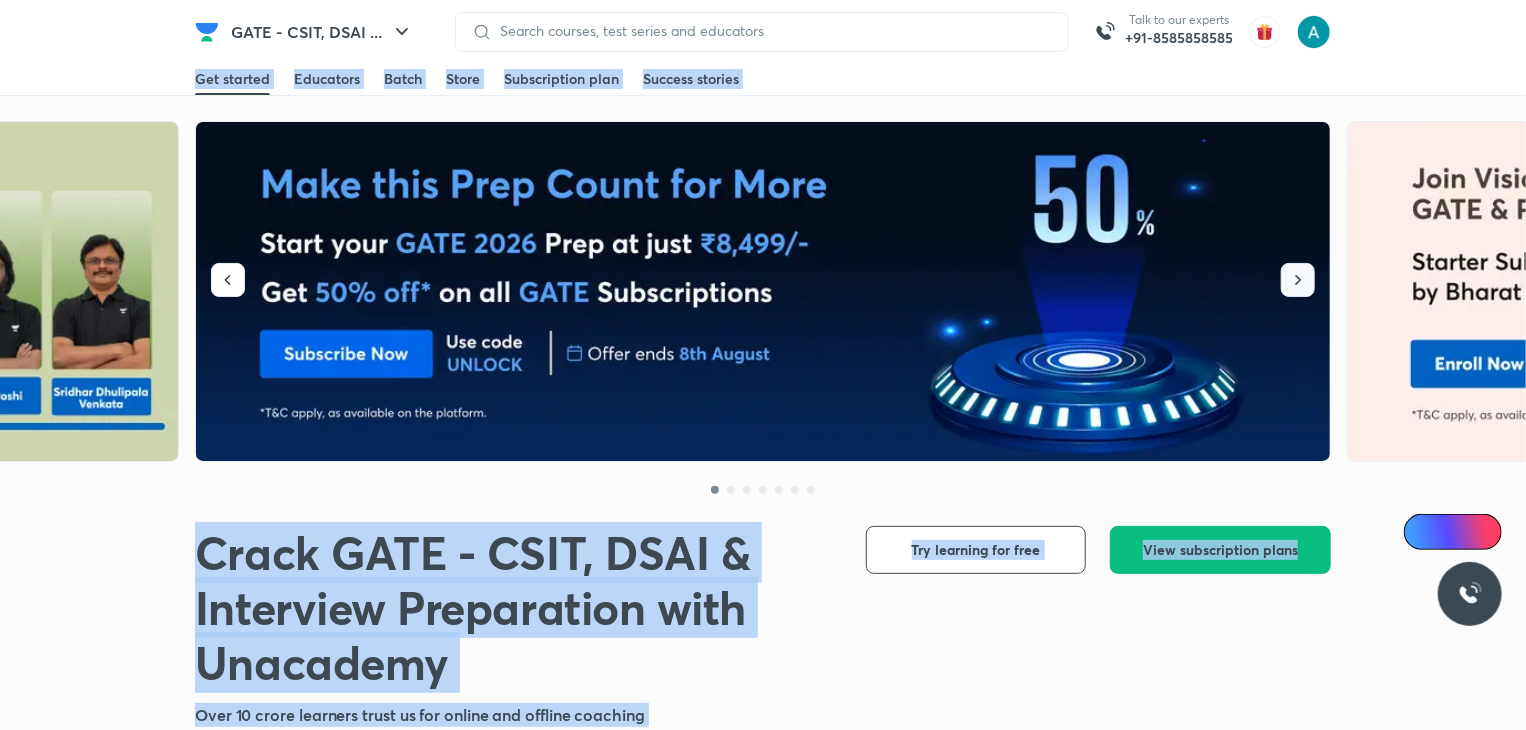 click 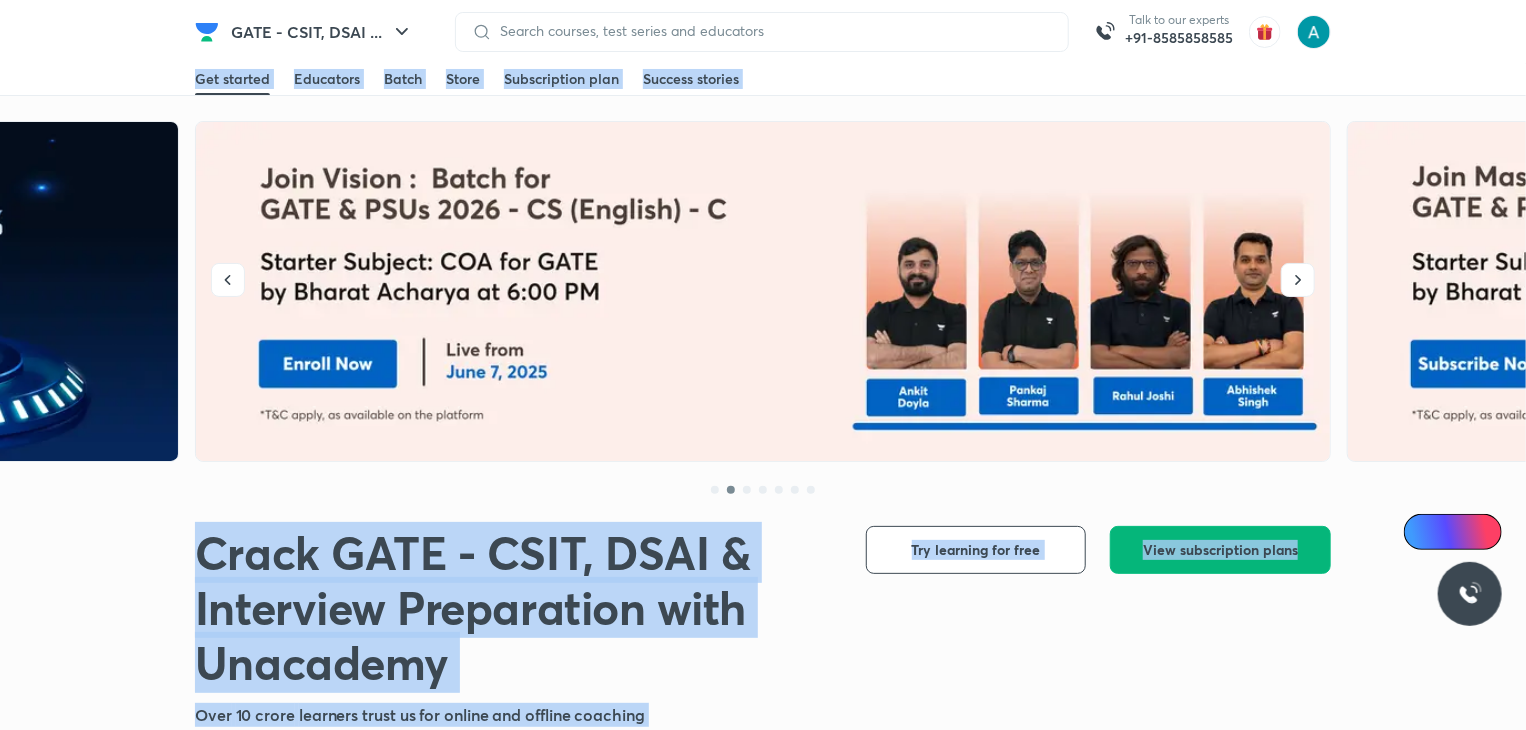 click on "View subscription plans" at bounding box center [1220, 550] 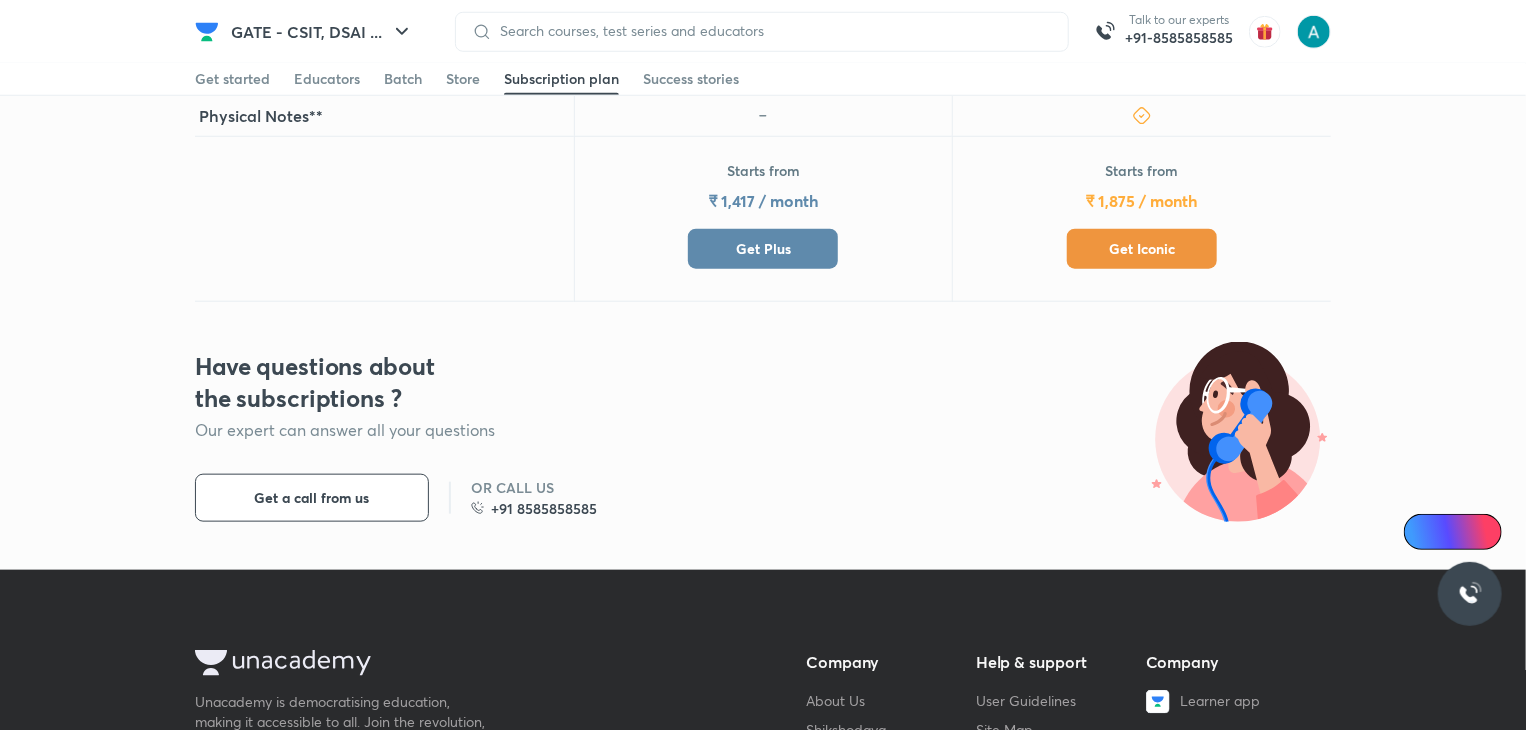 scroll, scrollTop: 851, scrollLeft: 0, axis: vertical 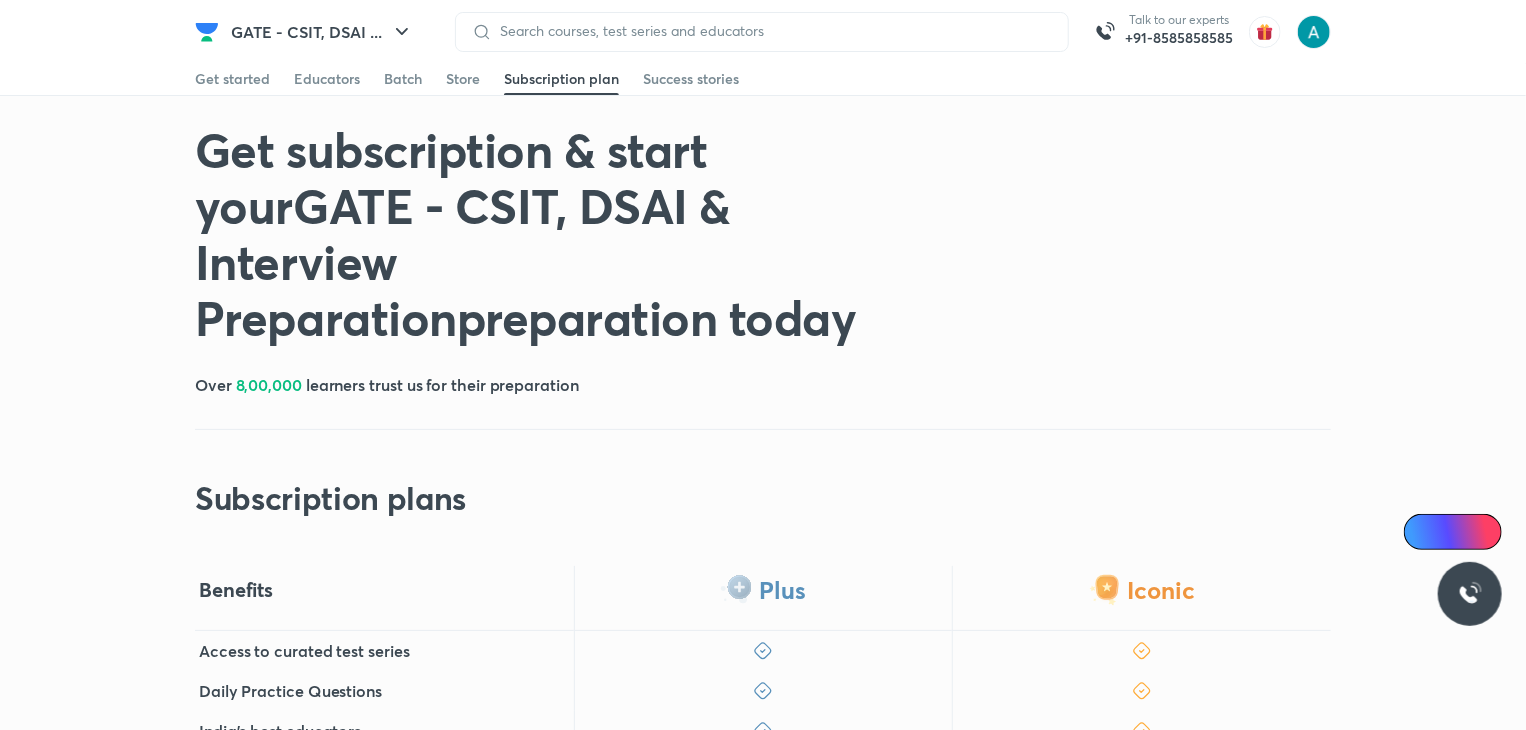 click on "Get subscription & start your  GATE - CSIT, DSAI & Interview Preparation  preparation today Over    8,00,000   learners trust us for their preparation Subscription plans Free Lite Plus Iconic Centre   Access to curated test series    Daily Practice Questions   India's best educators   Interactive live classes   Structured courses & PDFs   Live tests & quizzes   1:1 Live mentorship   Customised Doubt Solving   Physical Notes**   Access to curated test series    Daily Practice Questions   India's best educators   Interactive live classes   Structured courses & PDFs   Live tests & quizzes   1:1 Live mentorship   Customised Doubt Solving   Physical Notes** Starts from ₹ 1,417   / month   Get Plus Starts from ₹ 1,417   / month   Get Iconic Benefits Plus Iconic Access to curated test series  Daily Practice Questions India's best educators Interactive live classes Structured courses & PDFs Live tests & quizzes 1:1 Live mentorship Customised Doubt Solving Physical Notes** Starts from ₹ 1,417   / month" at bounding box center (763, 749) 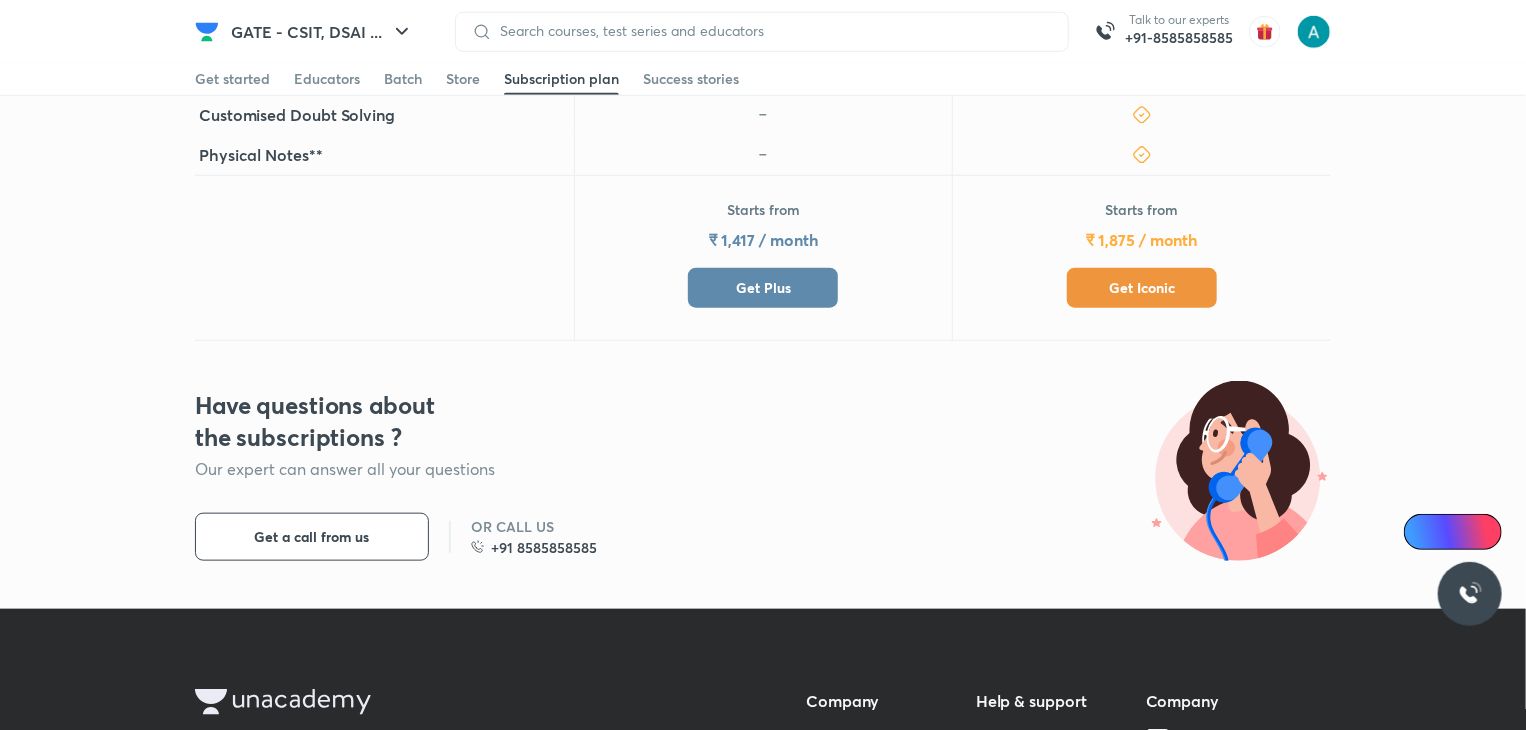 scroll, scrollTop: 818, scrollLeft: 0, axis: vertical 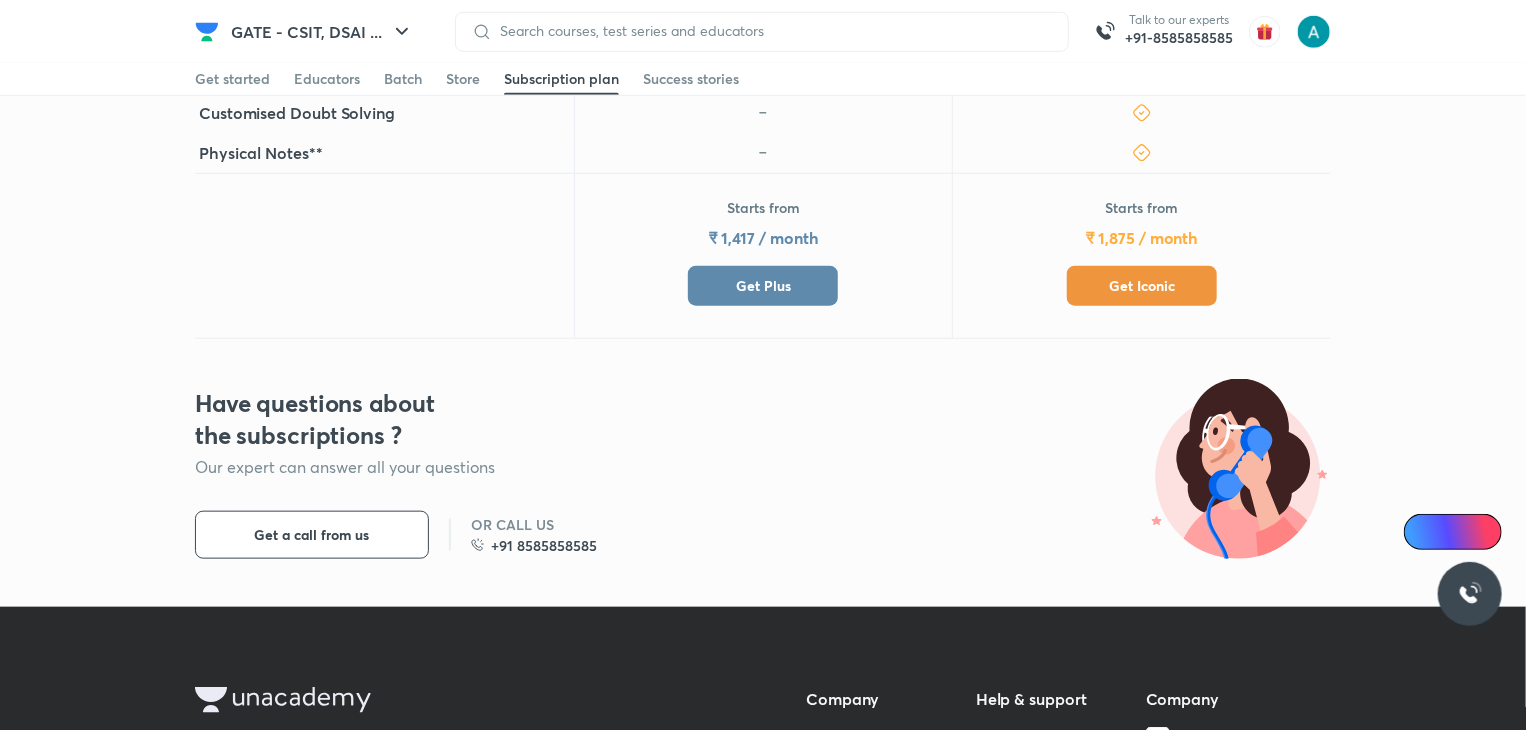 click on "Get Plus" at bounding box center (763, 286) 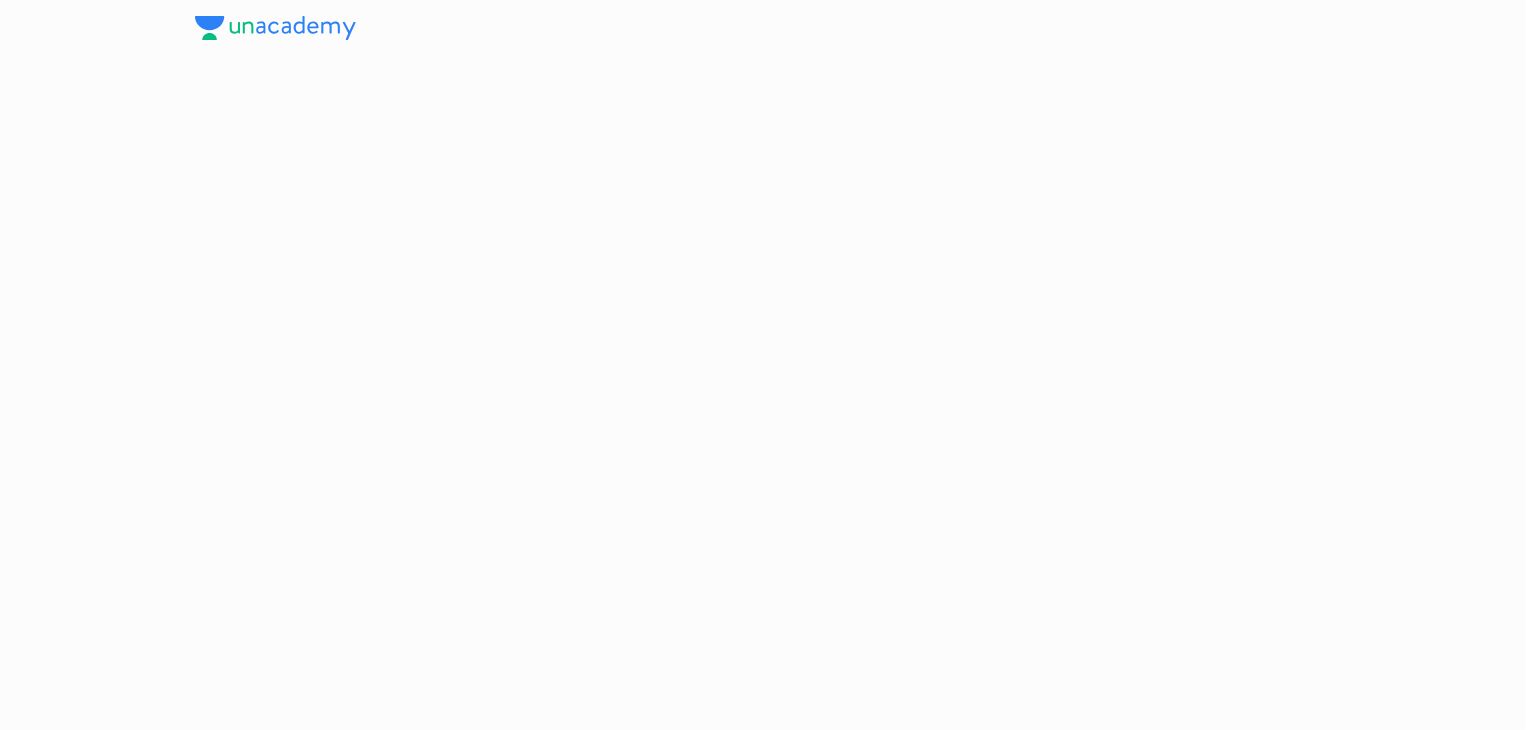 scroll, scrollTop: 0, scrollLeft: 0, axis: both 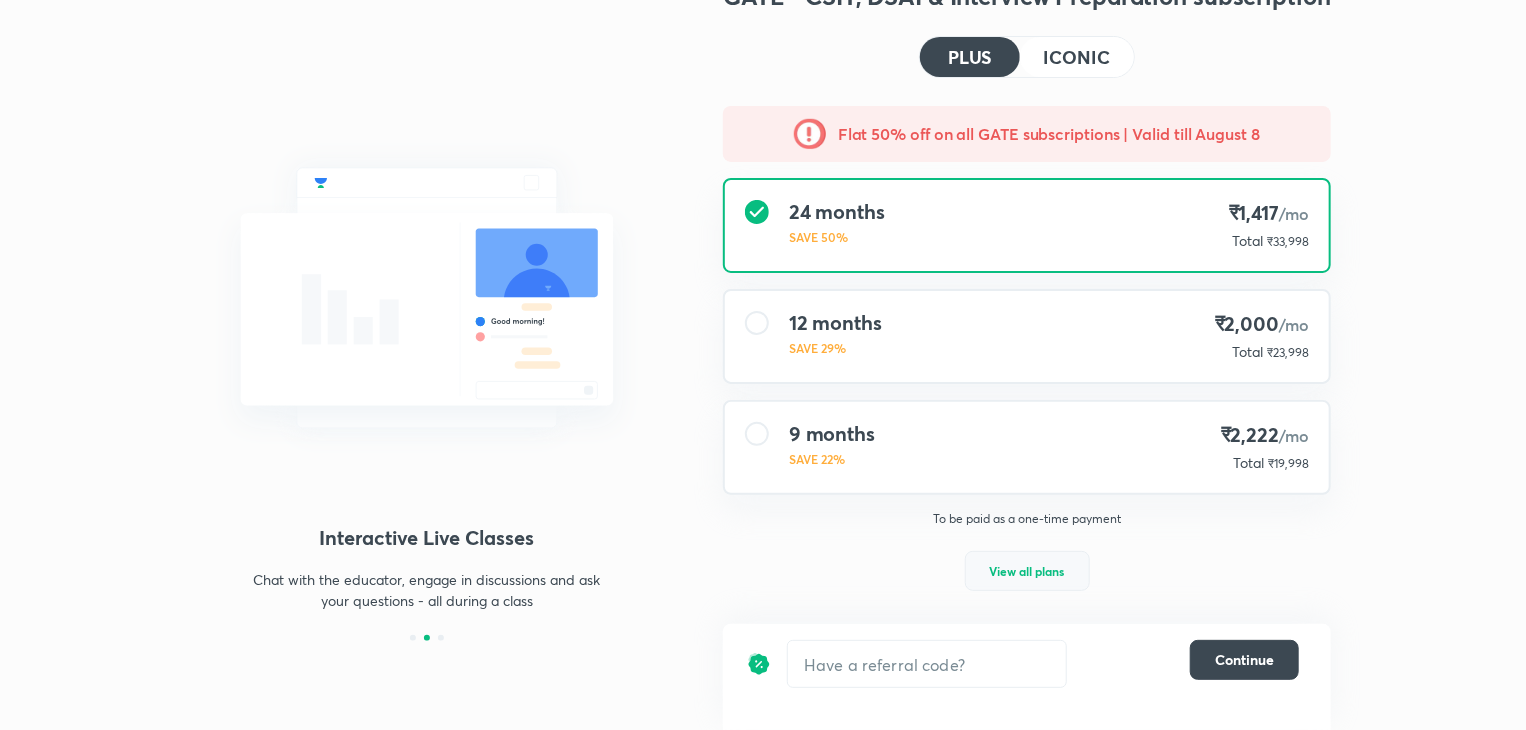 click on "View all plans" at bounding box center (1027, 571) 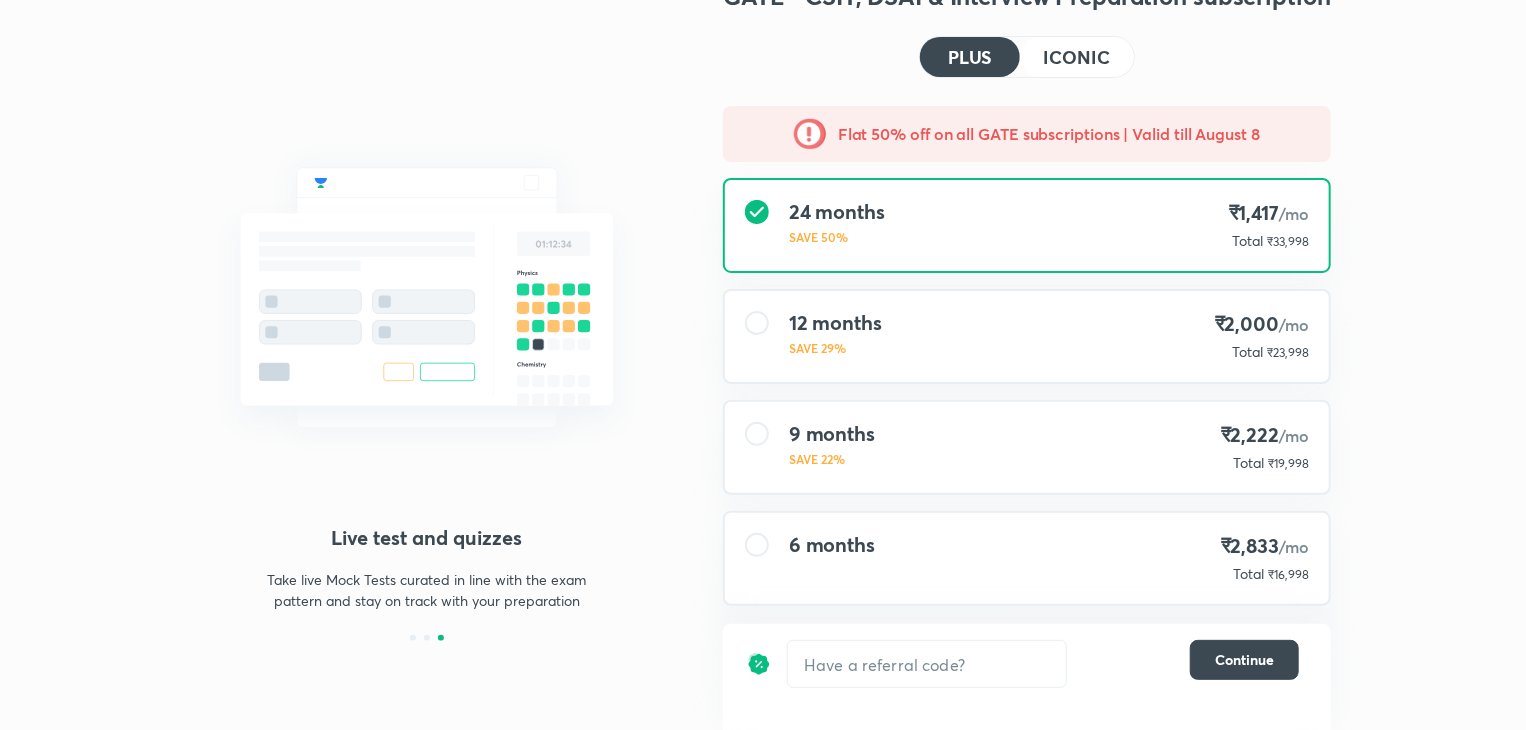 scroll, scrollTop: 99, scrollLeft: 0, axis: vertical 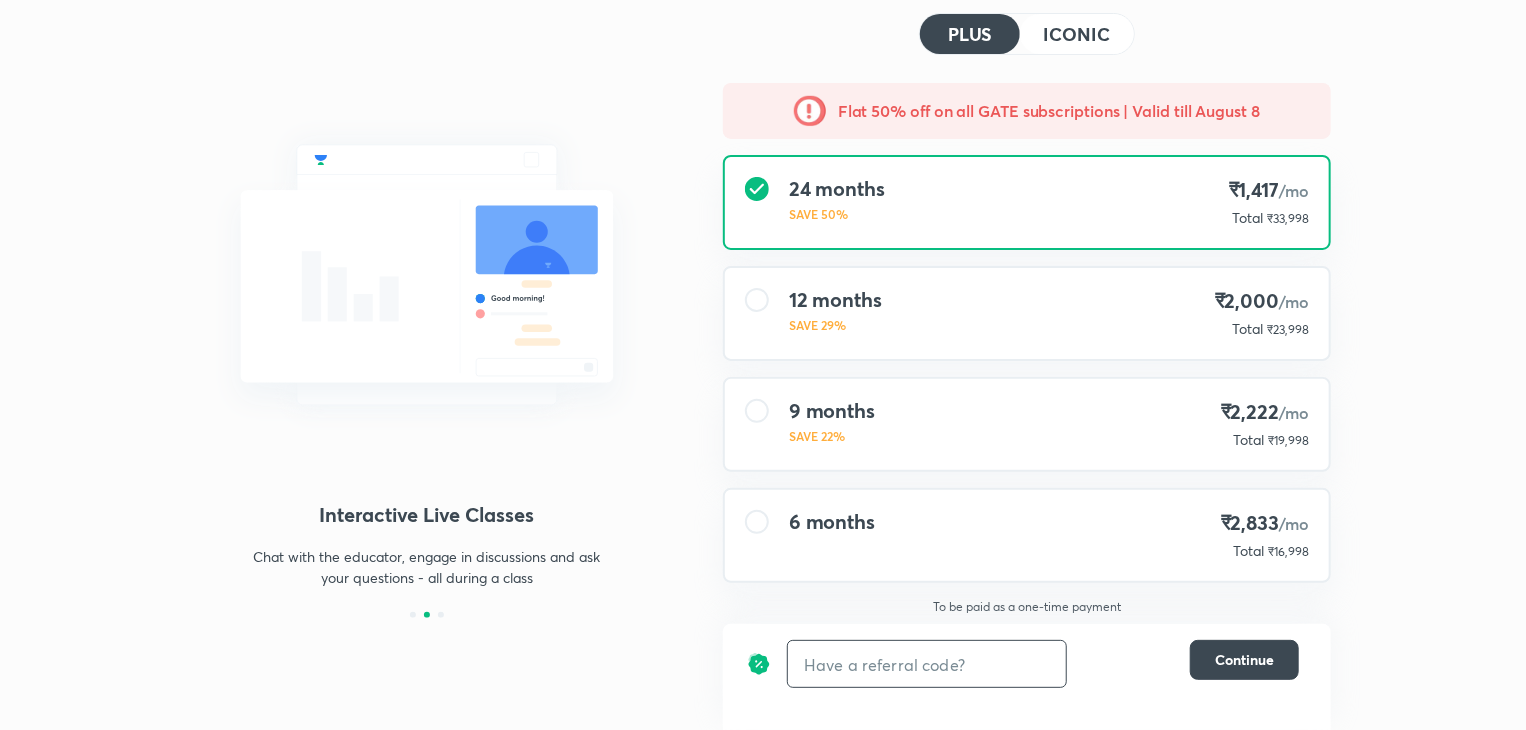 click at bounding box center (927, 664) 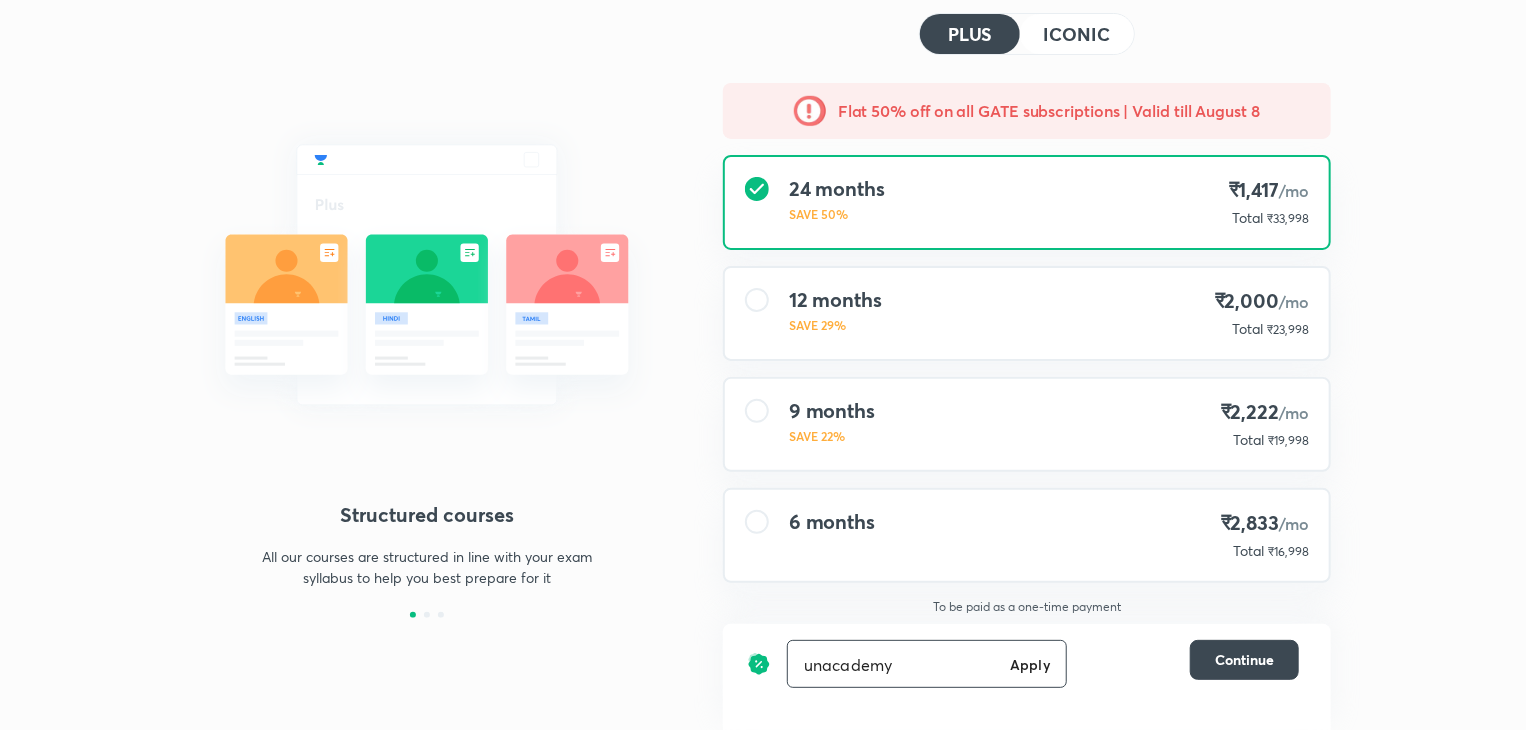 type on "unacademy" 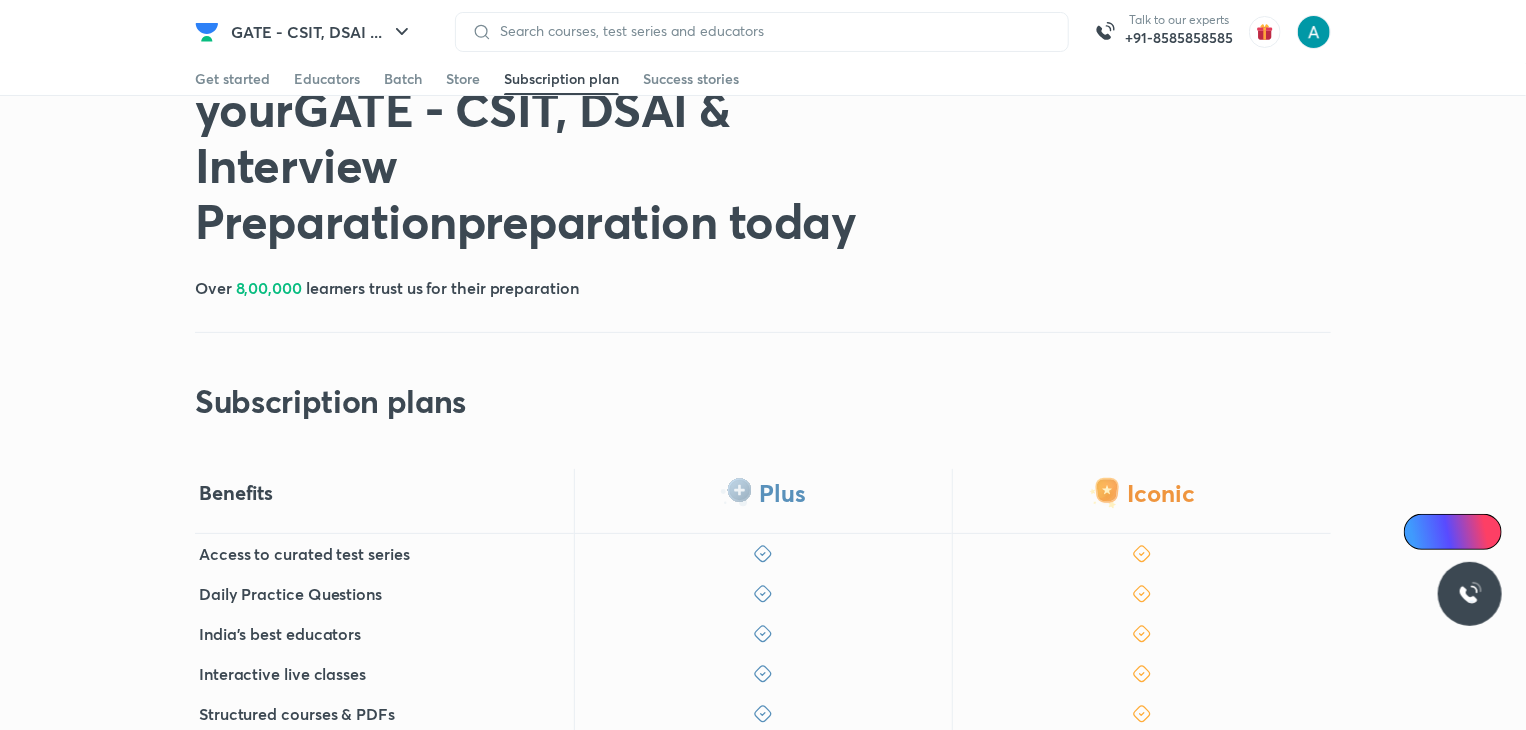 scroll, scrollTop: 0, scrollLeft: 0, axis: both 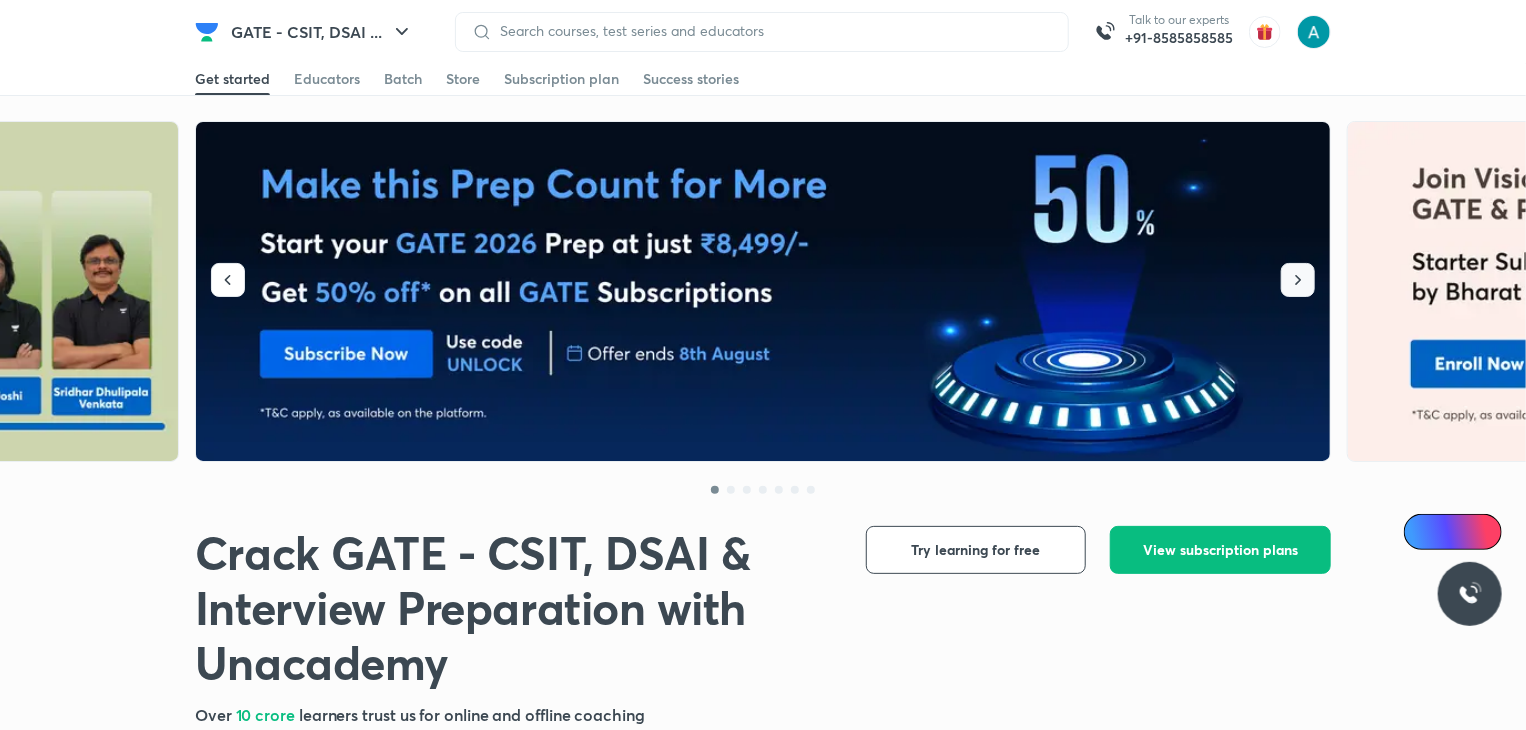 click at bounding box center [1298, 280] 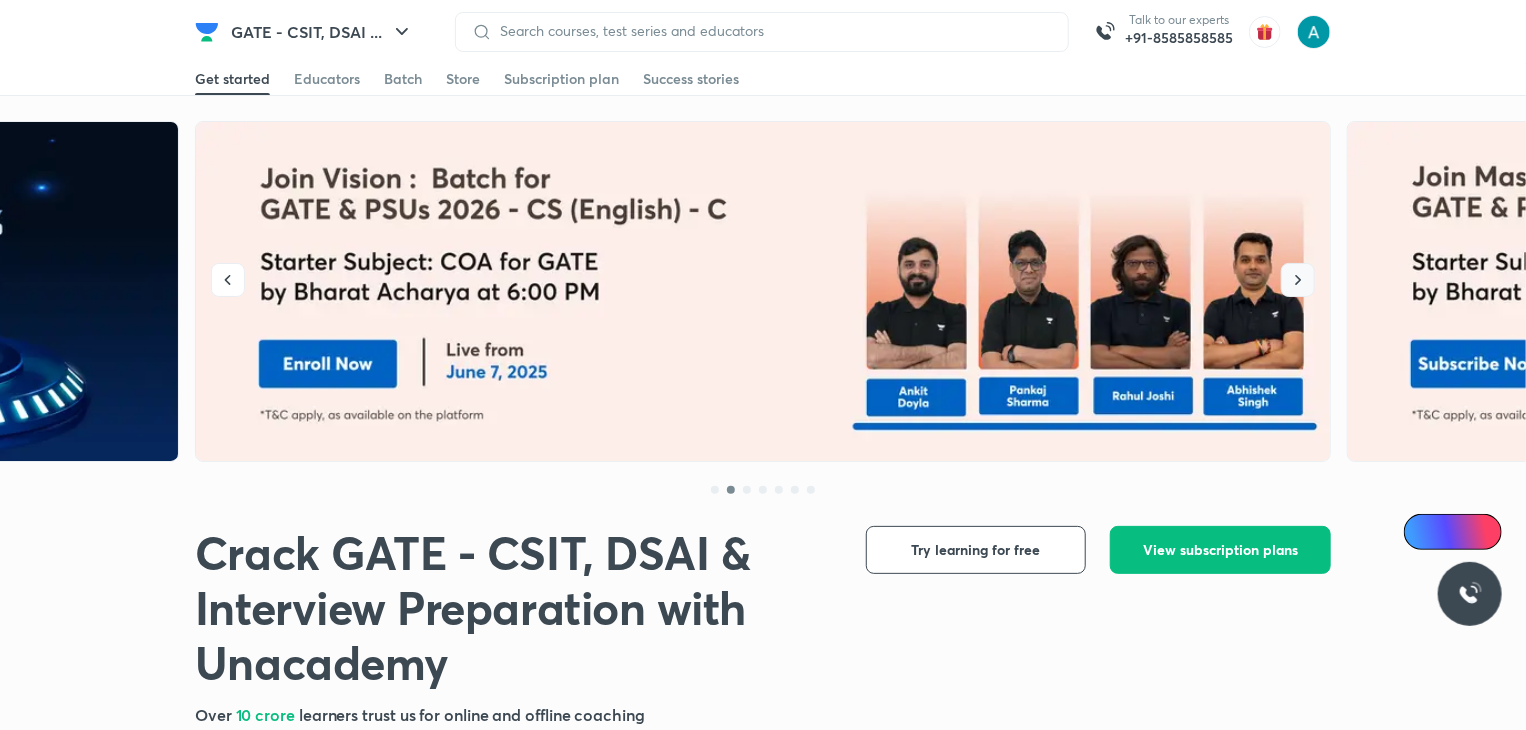 click at bounding box center (1298, 280) 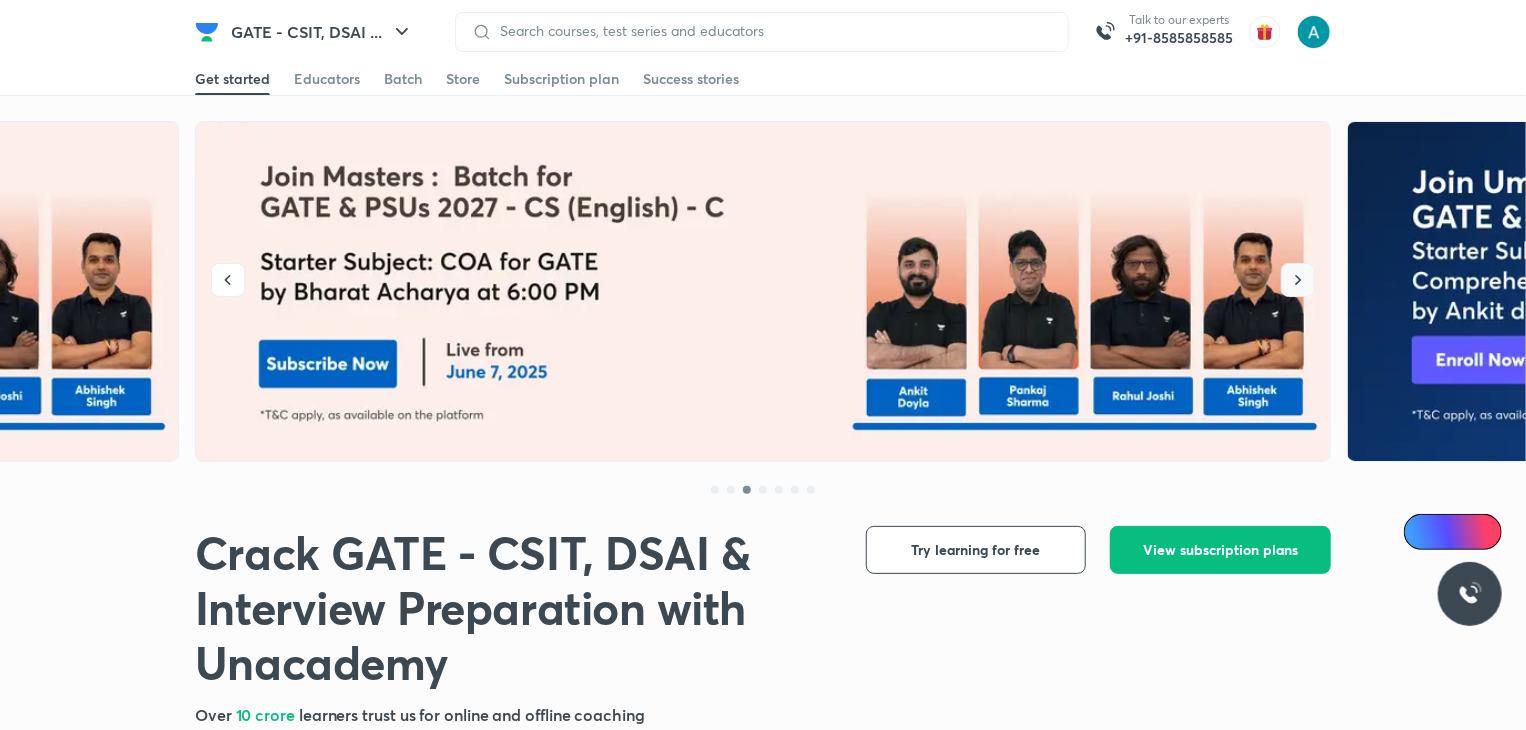 click at bounding box center (1298, 280) 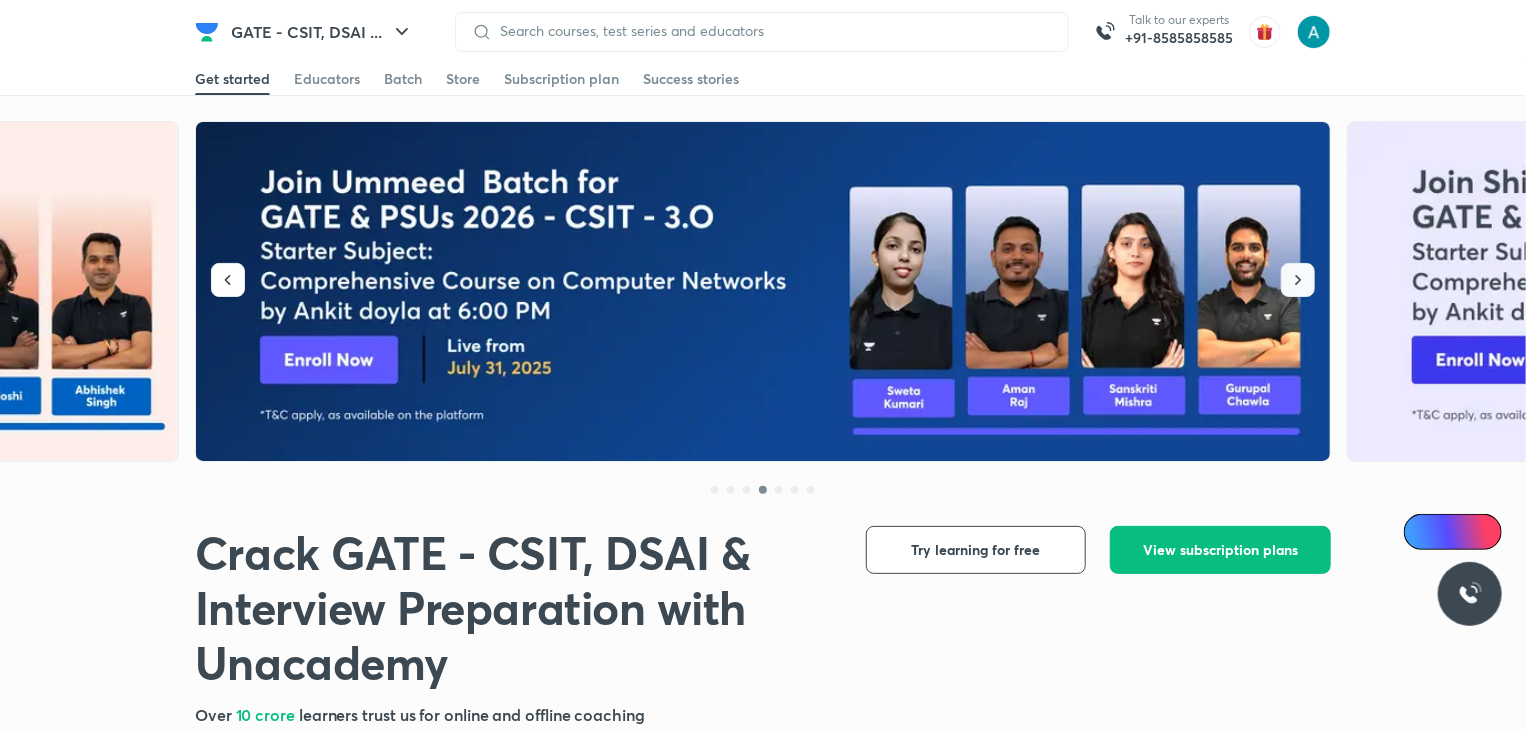 click at bounding box center [1298, 280] 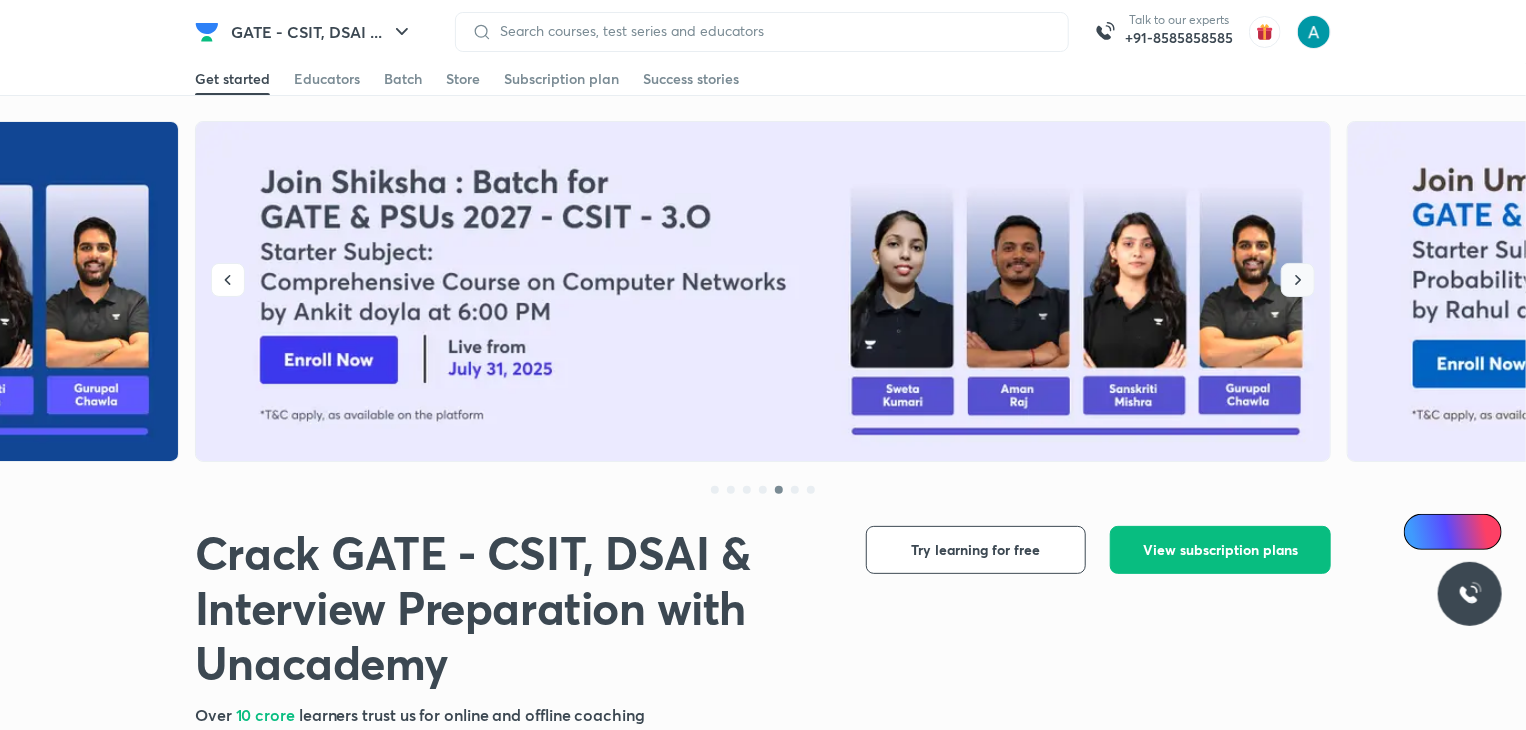 click at bounding box center (1298, 280) 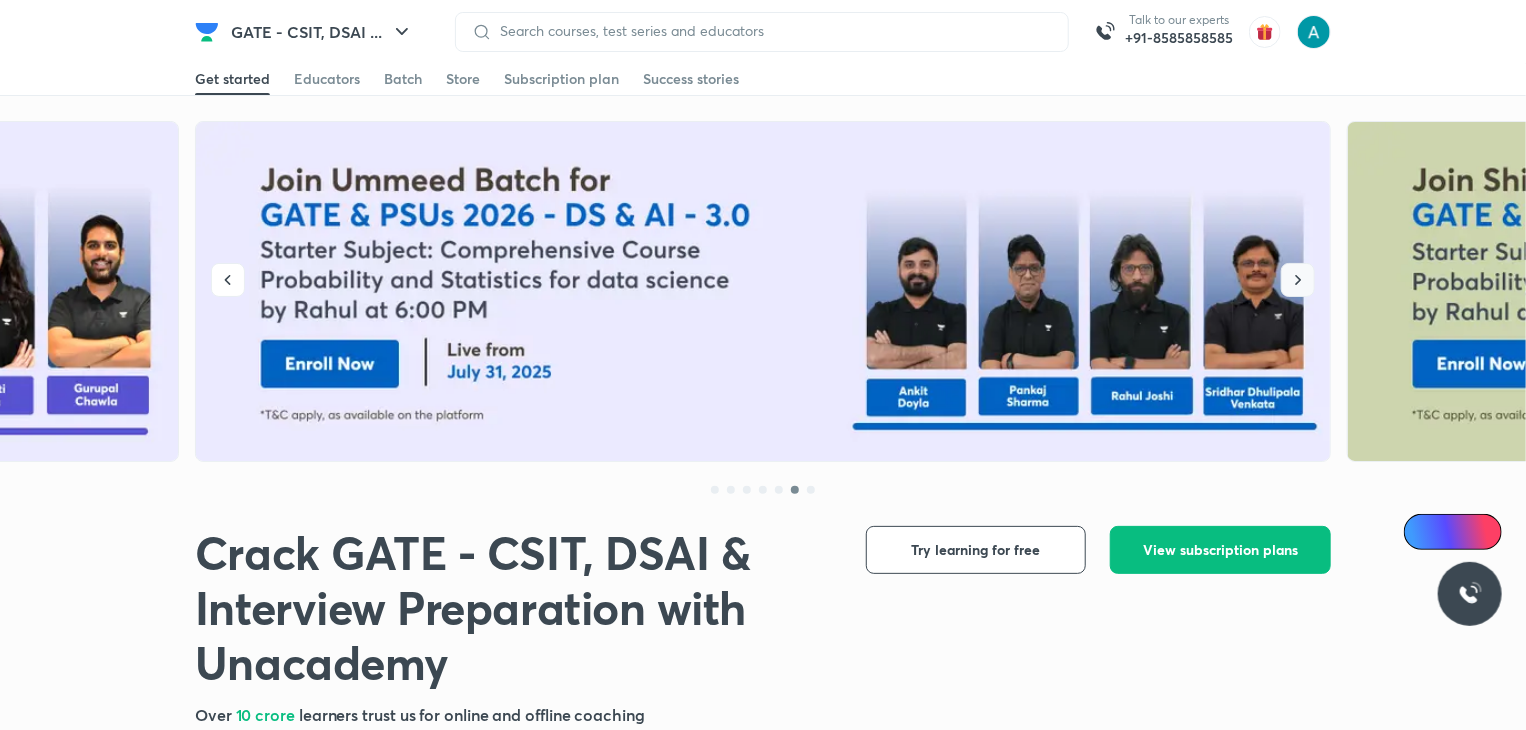click at bounding box center (1298, 280) 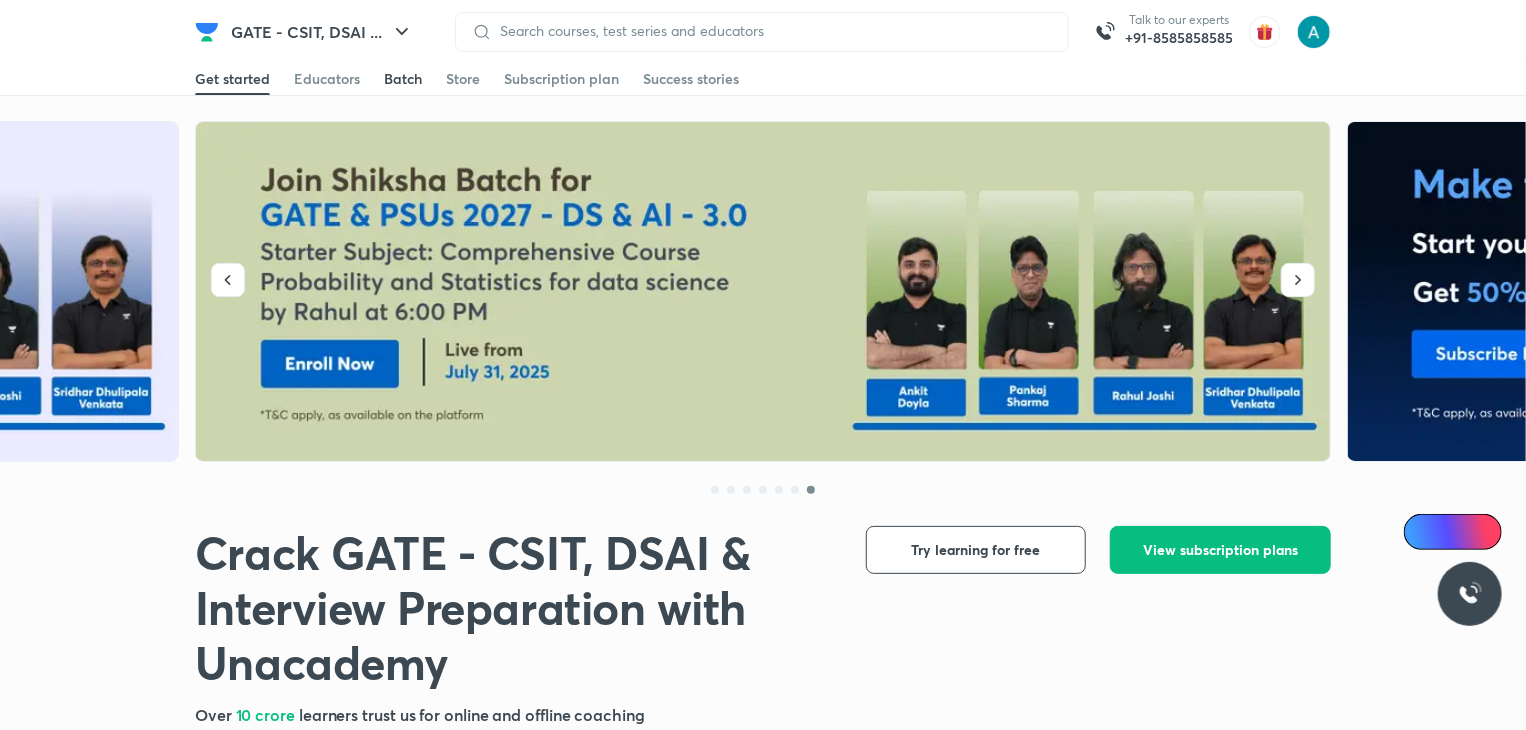 click on "Batch" at bounding box center (403, 79) 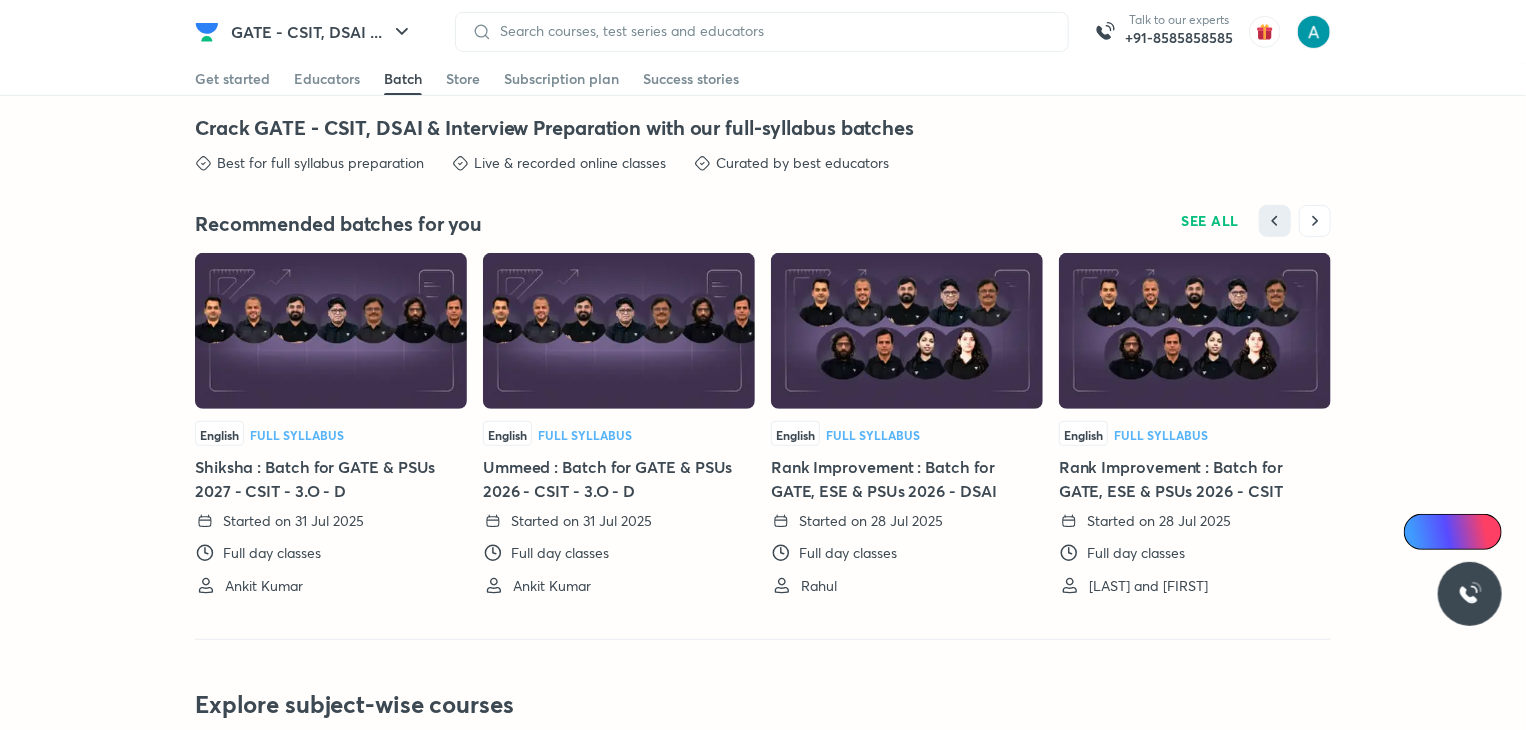 scroll, scrollTop: 4224, scrollLeft: 0, axis: vertical 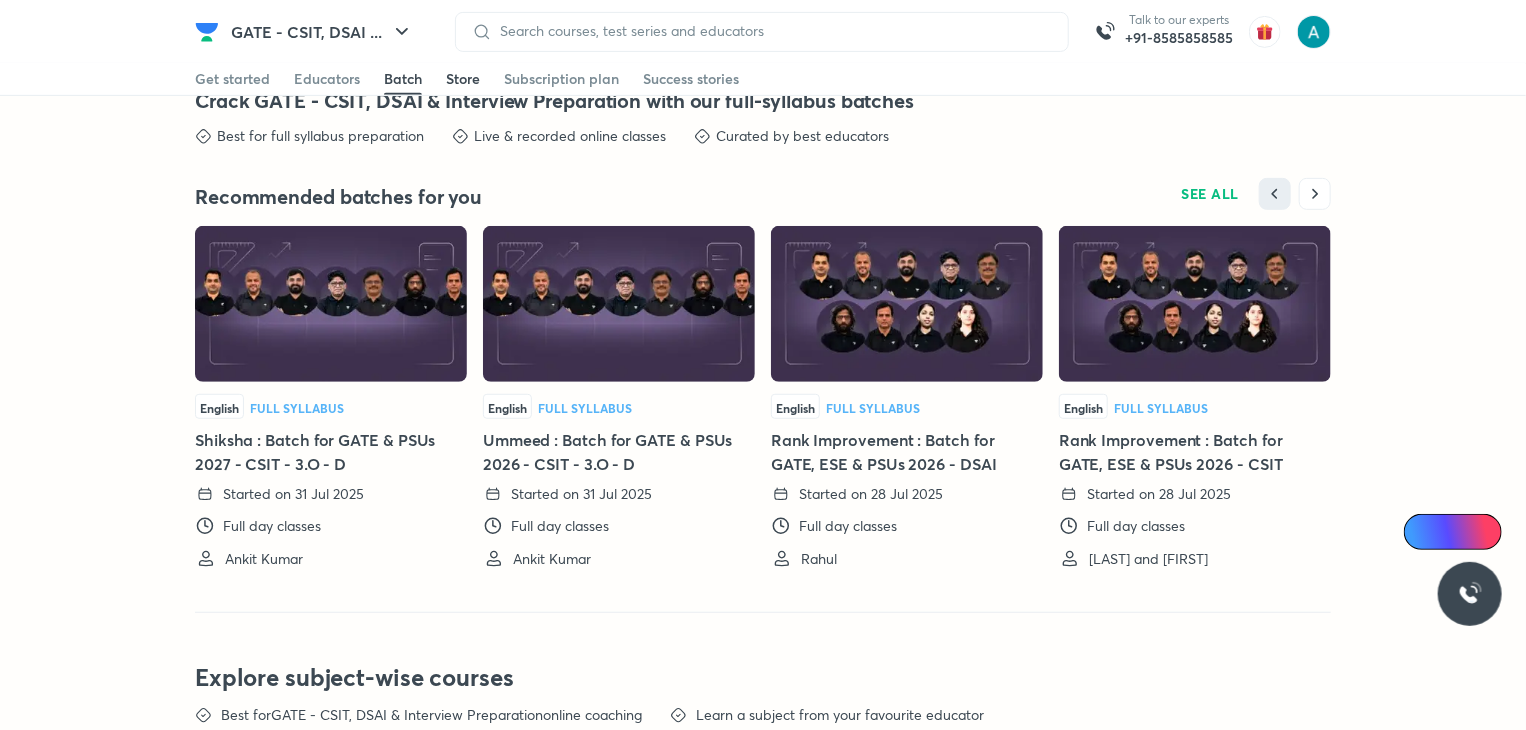 click on "Store" at bounding box center [463, 79] 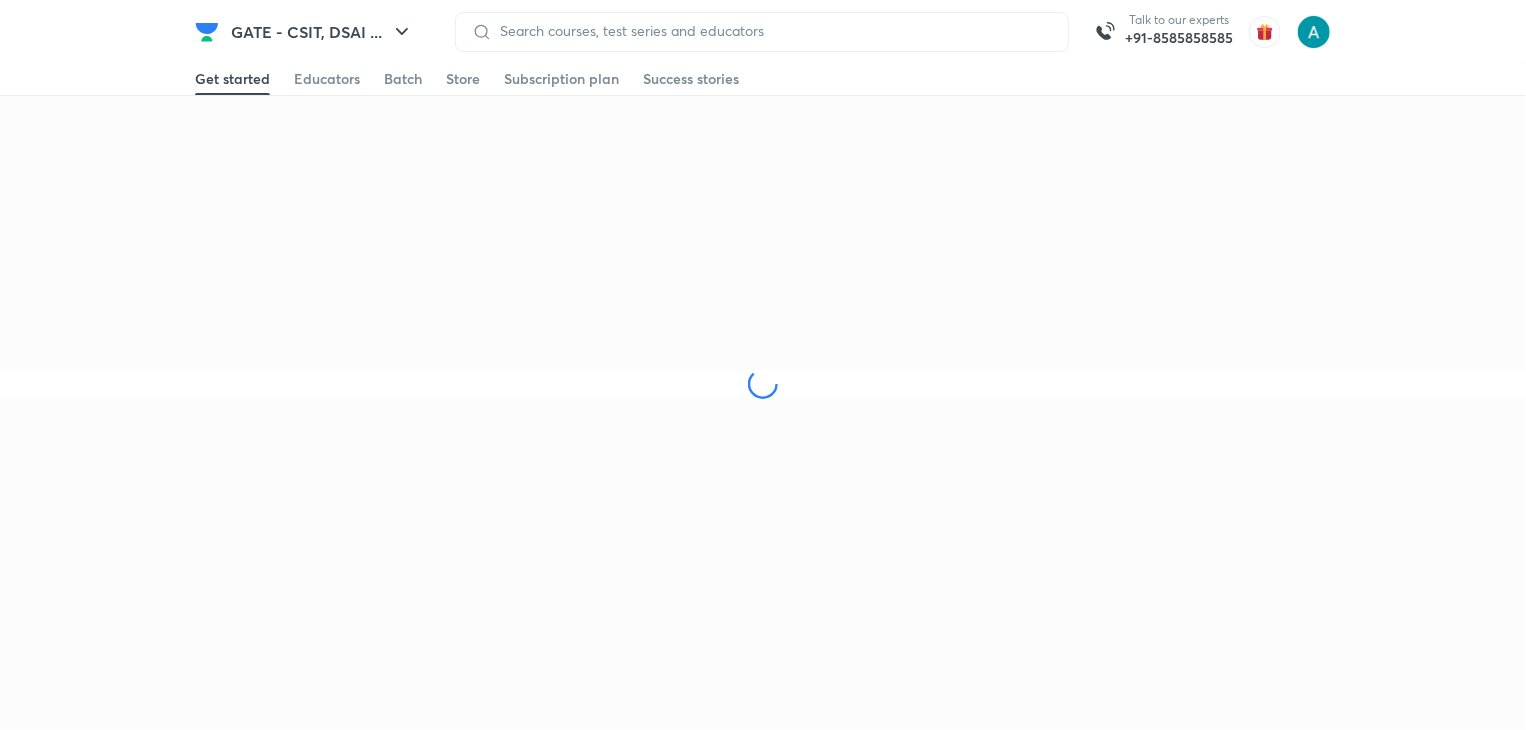 scroll, scrollTop: 0, scrollLeft: 0, axis: both 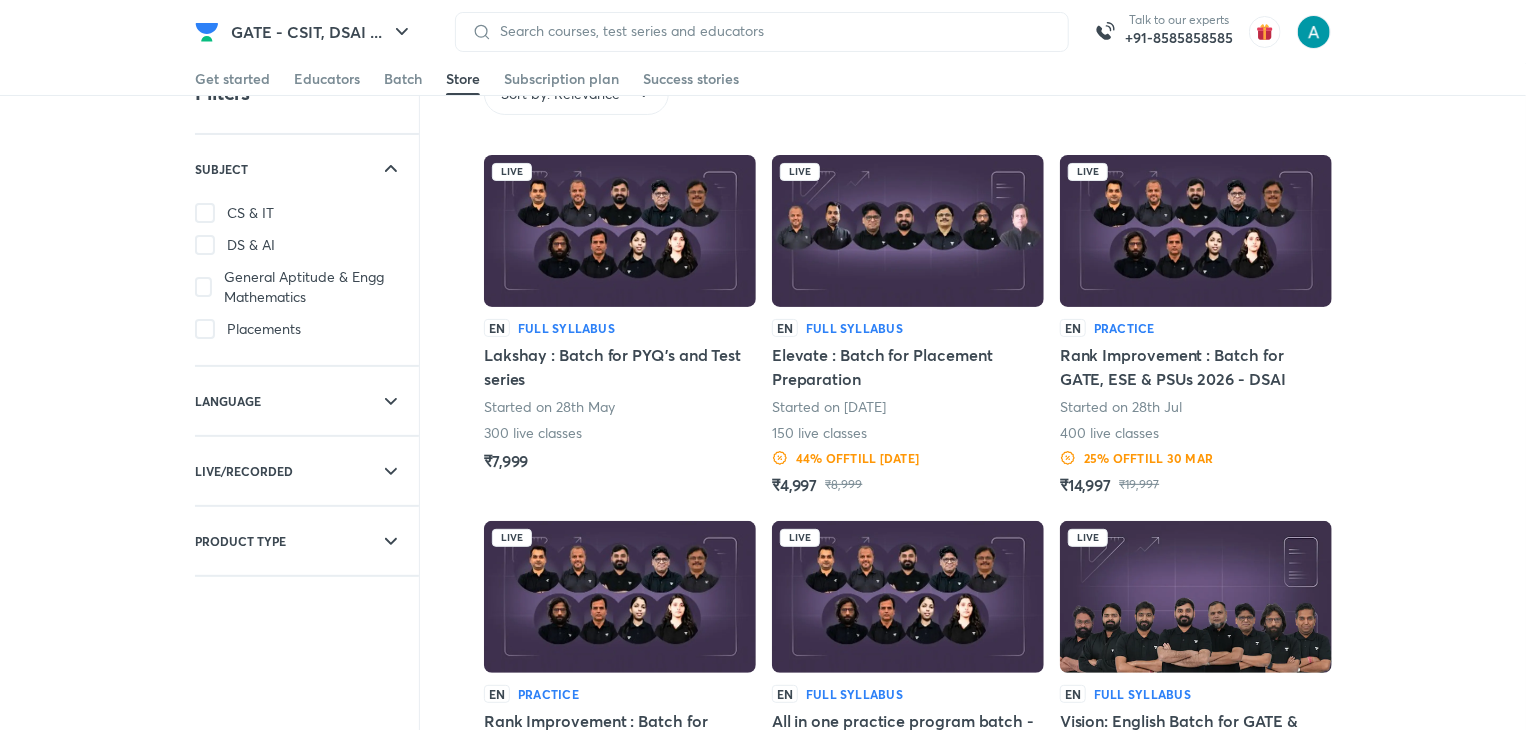 click at bounding box center [620, 231] 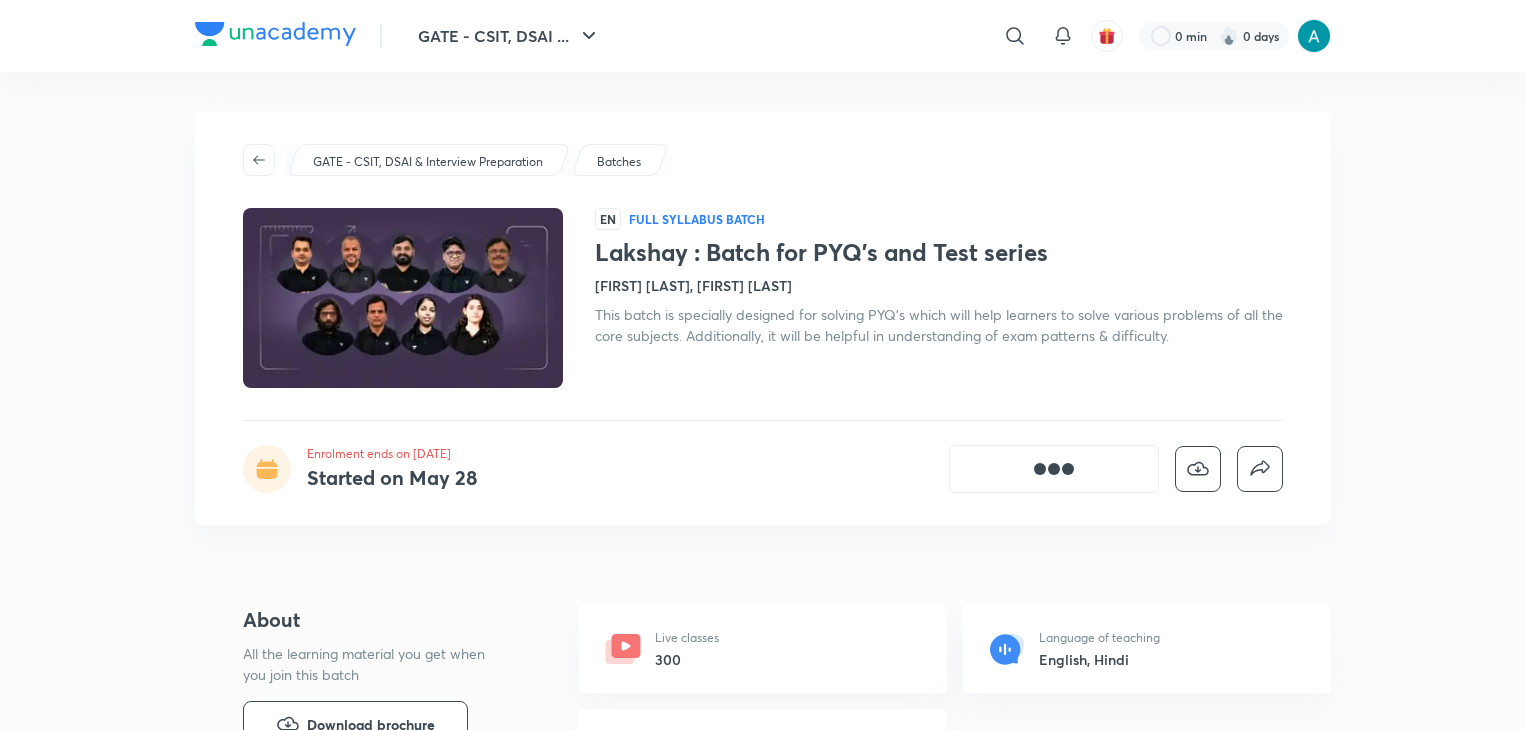 scroll, scrollTop: 0, scrollLeft: 0, axis: both 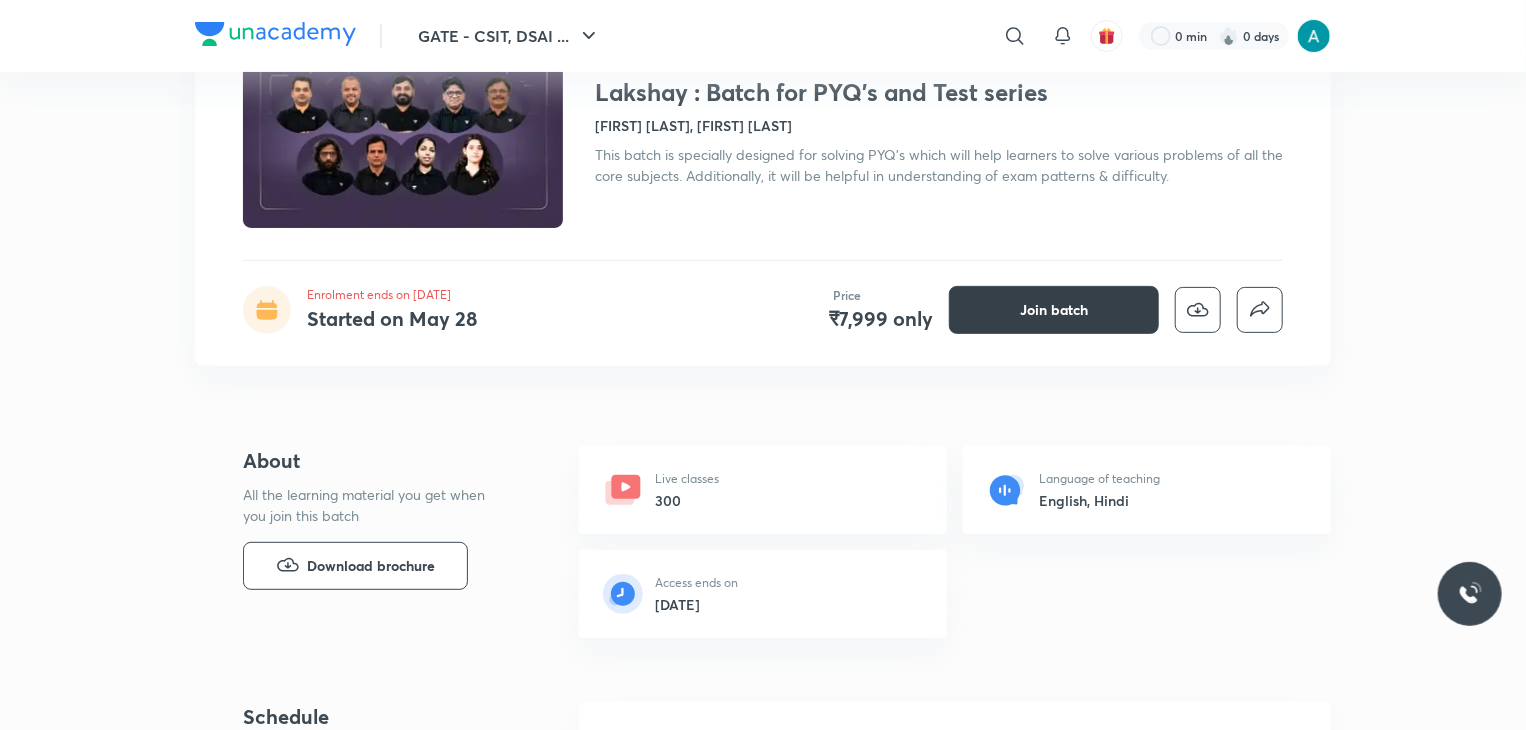 click on "Join batch" at bounding box center (1054, 310) 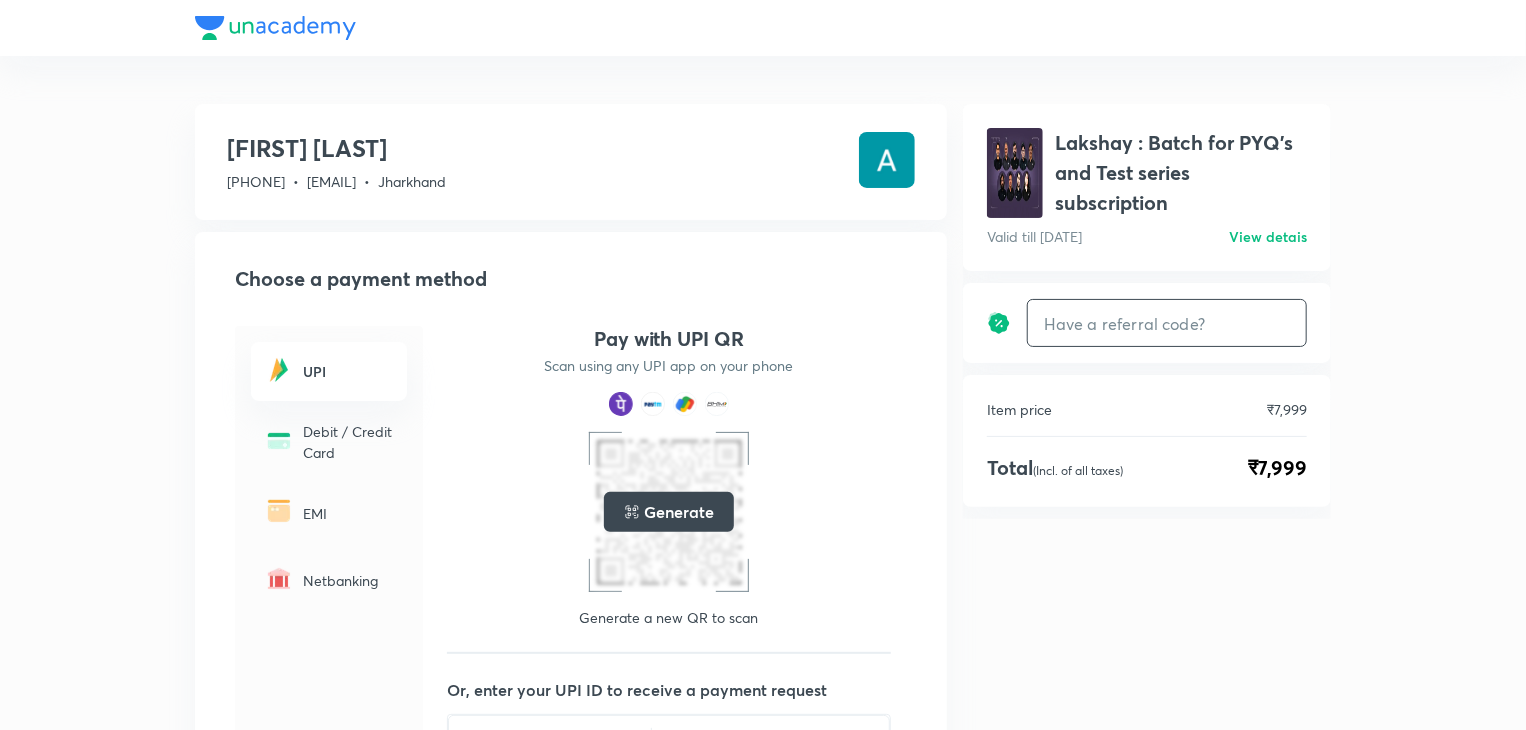 click at bounding box center (1167, 323) 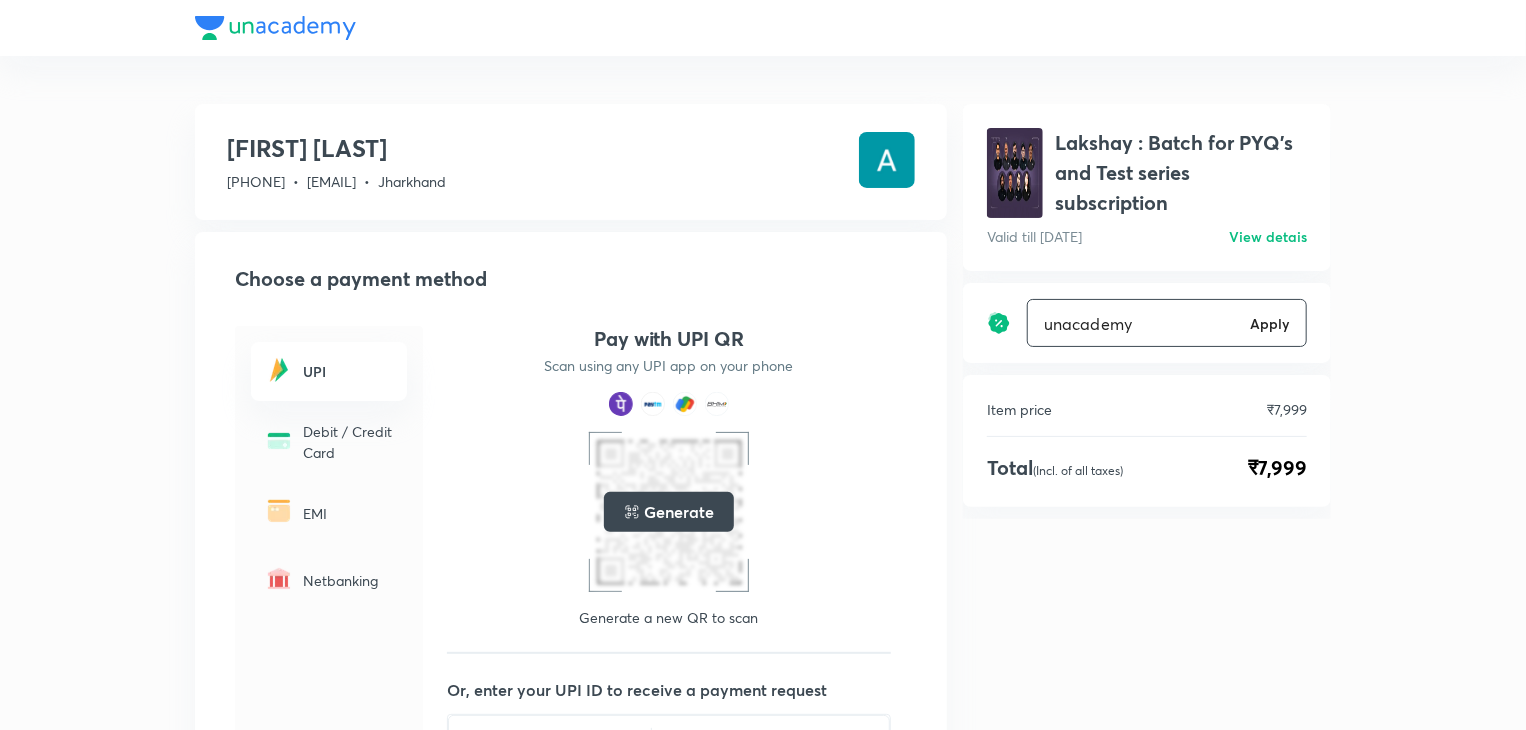 type on "unacademy" 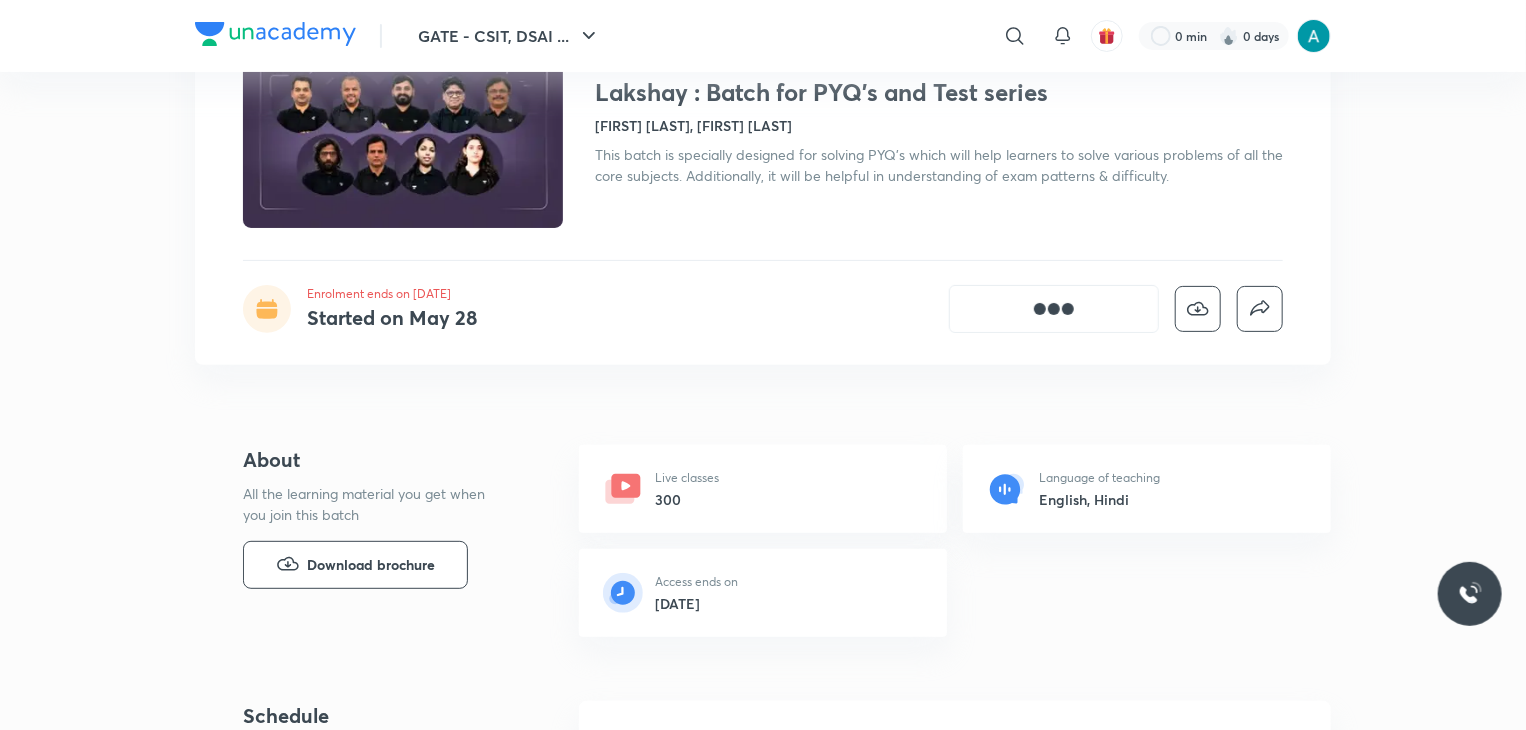 scroll, scrollTop: 0, scrollLeft: 0, axis: both 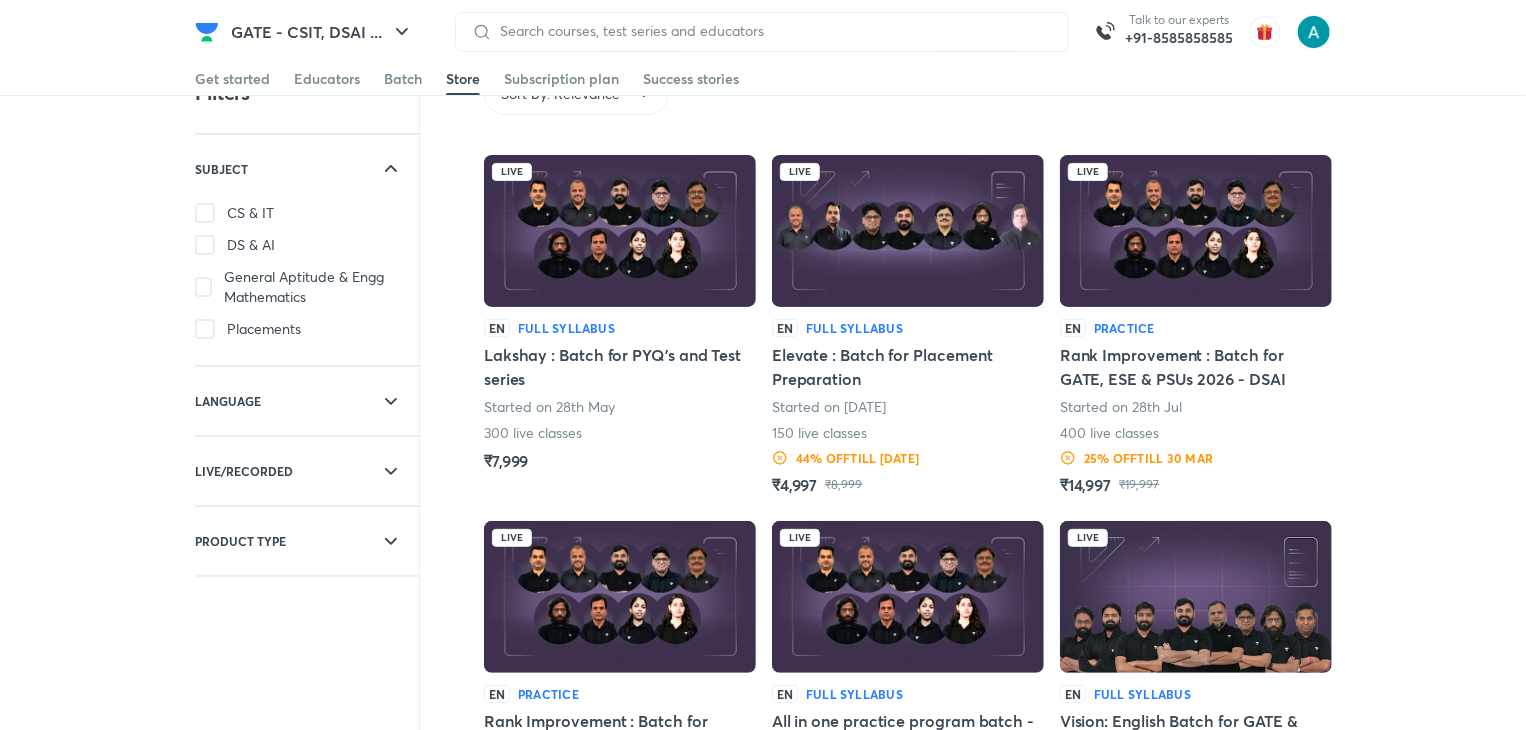 click at bounding box center (908, 231) 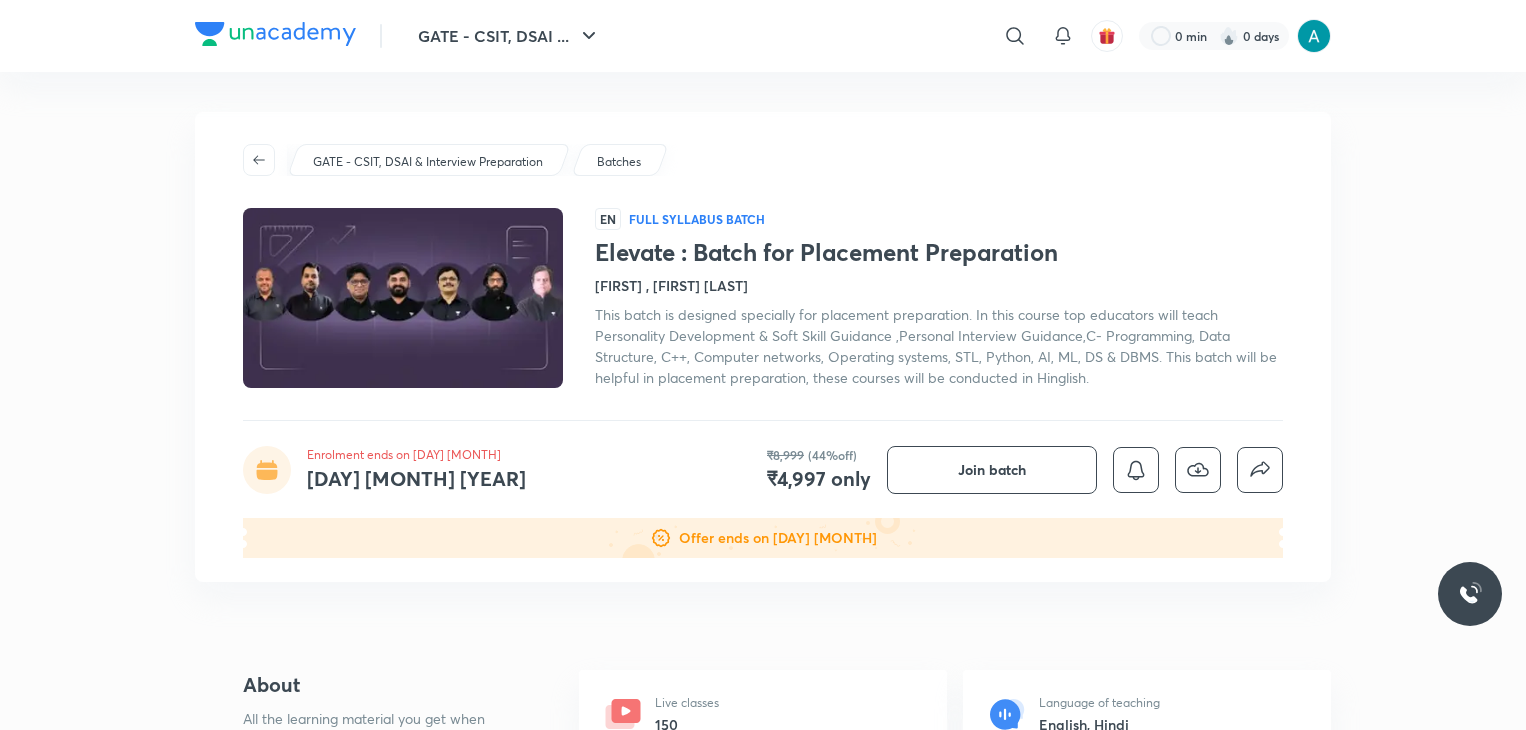 scroll, scrollTop: 0, scrollLeft: 0, axis: both 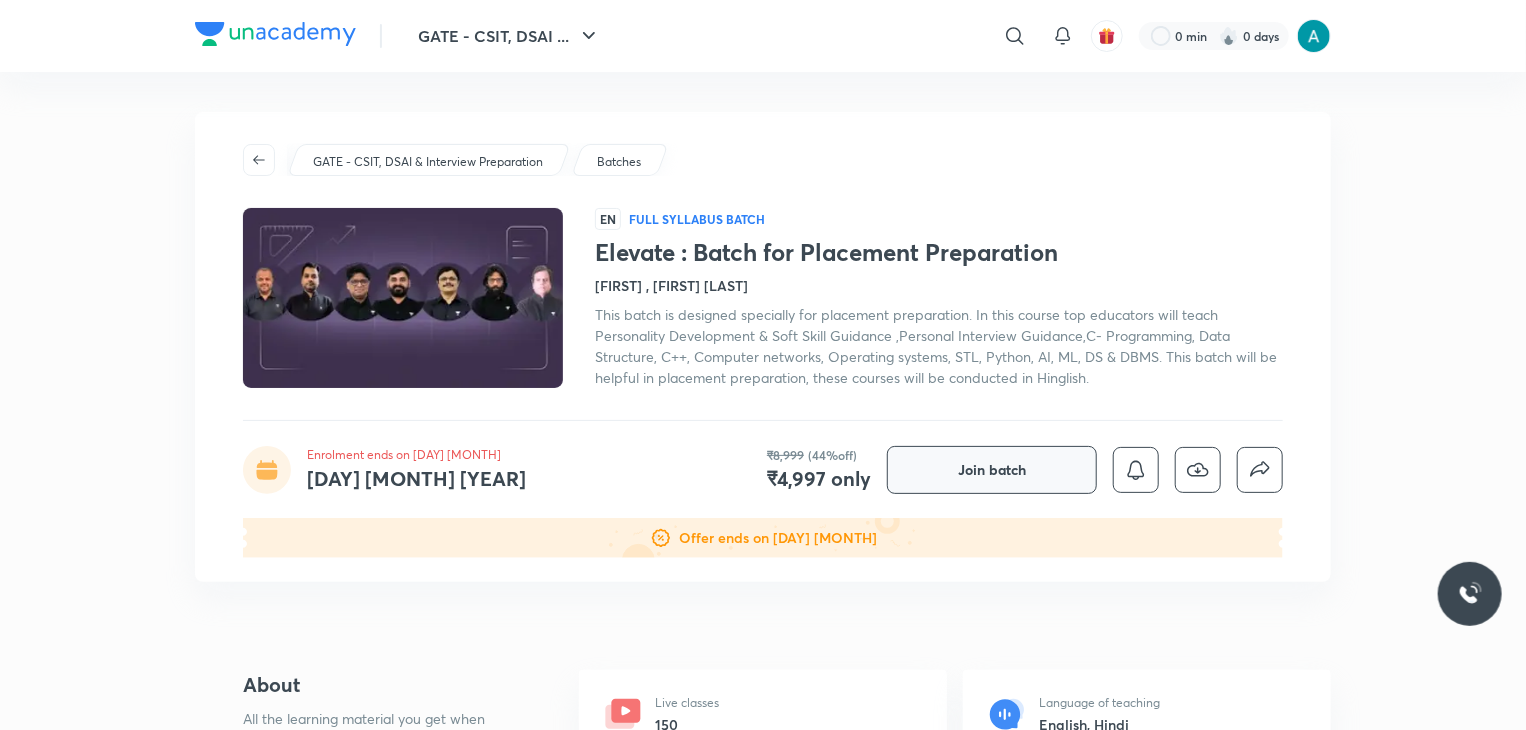 click on "Join batch" at bounding box center (992, 470) 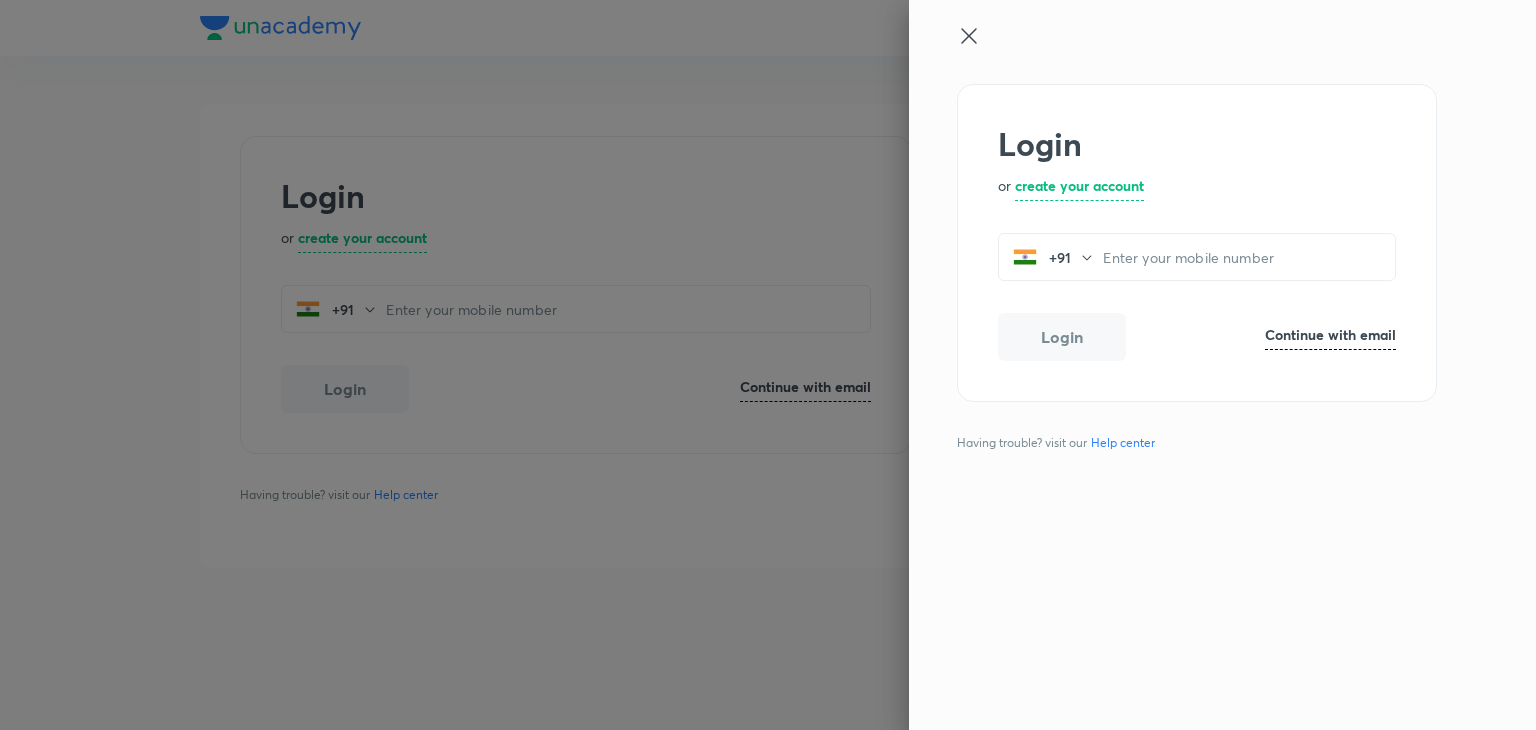 click 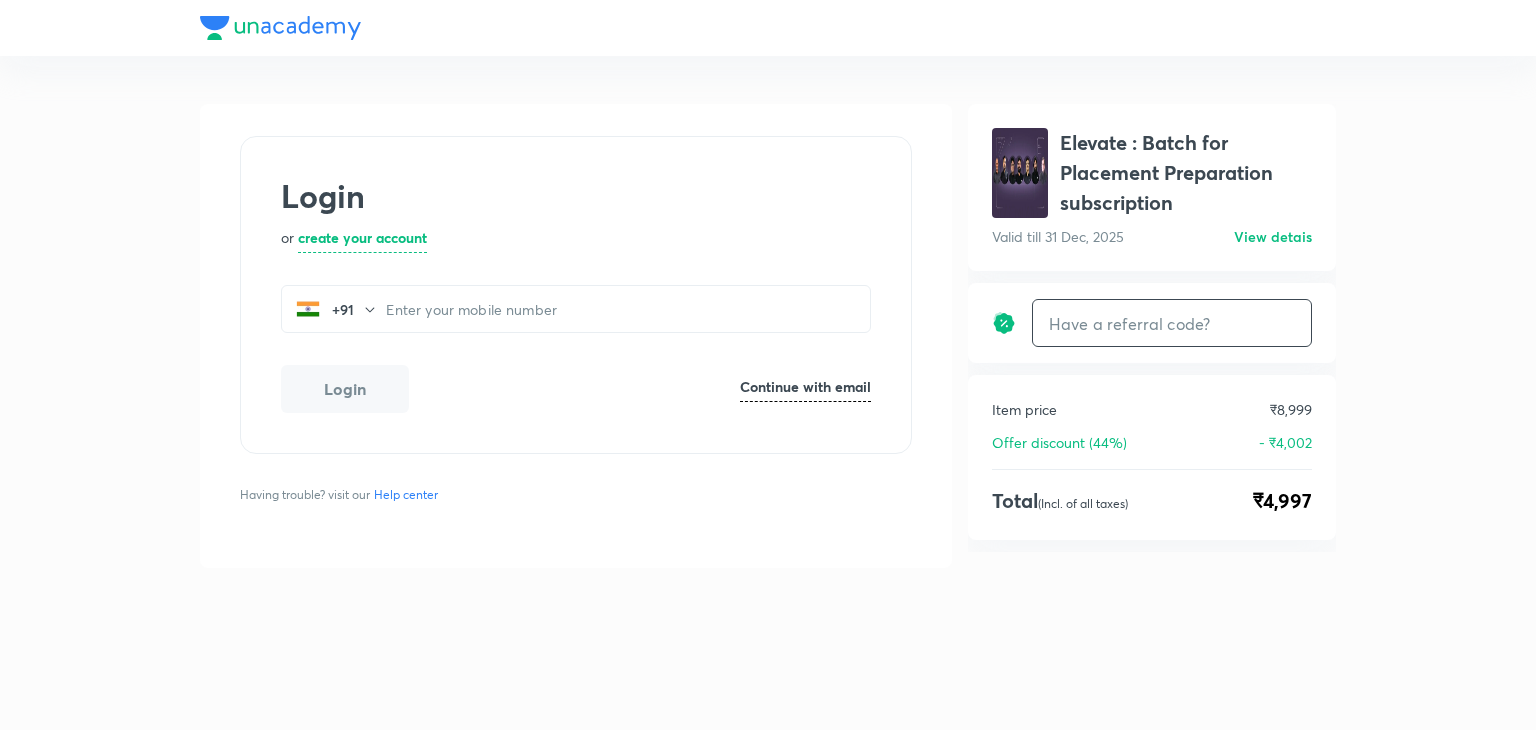 click at bounding box center [1172, 323] 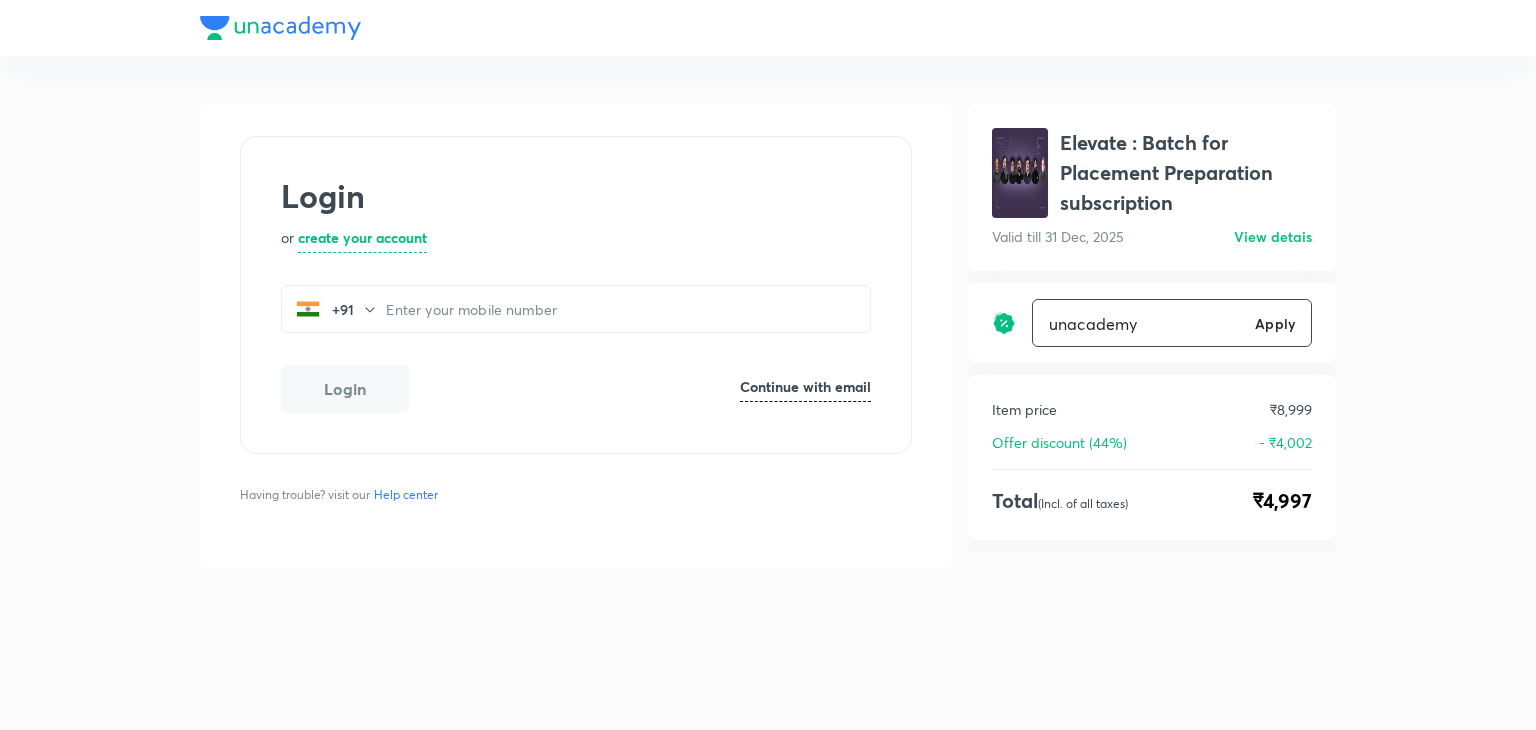 type on "unacademy" 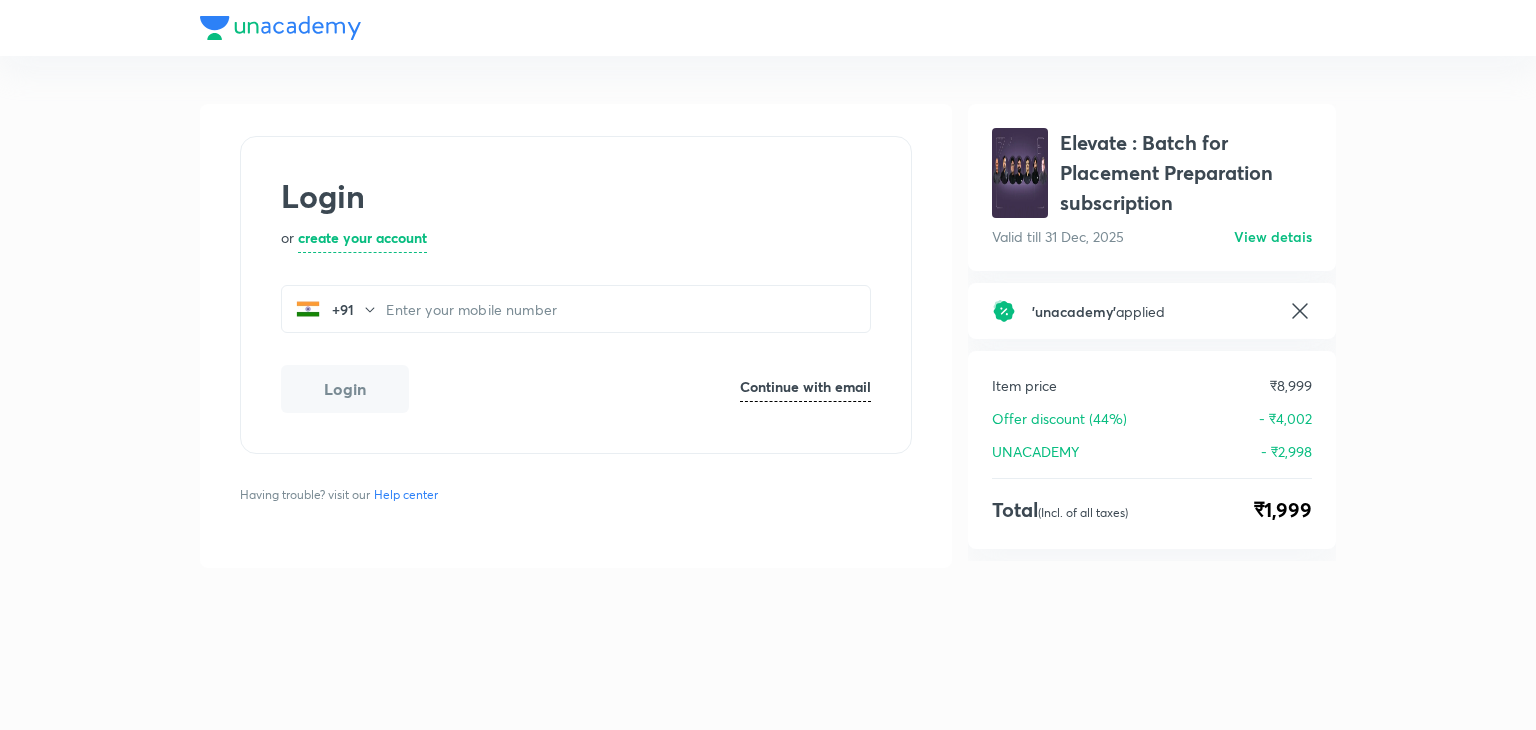 click on "View detais" at bounding box center [1273, 236] 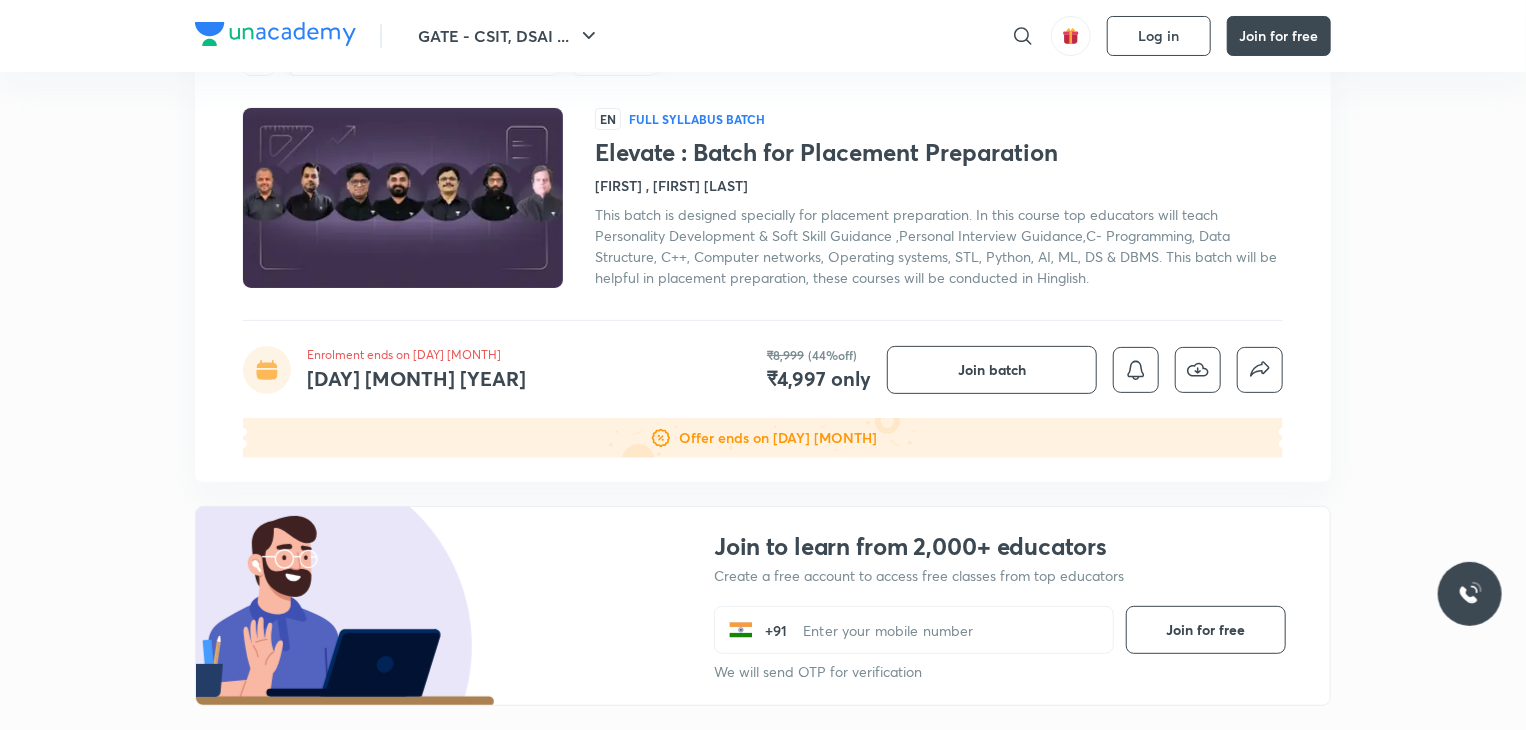 scroll, scrollTop: 92, scrollLeft: 0, axis: vertical 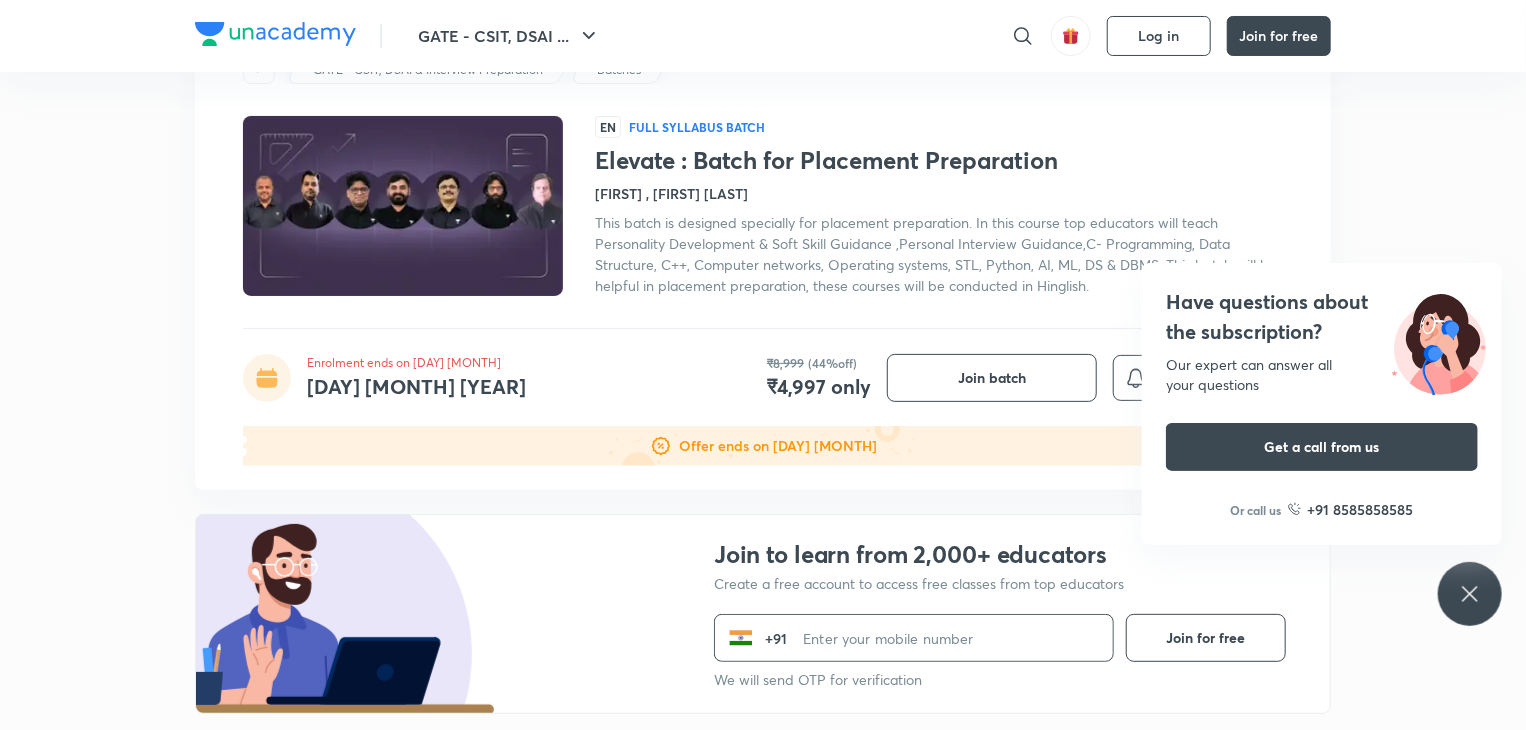 click at bounding box center [958, 638] 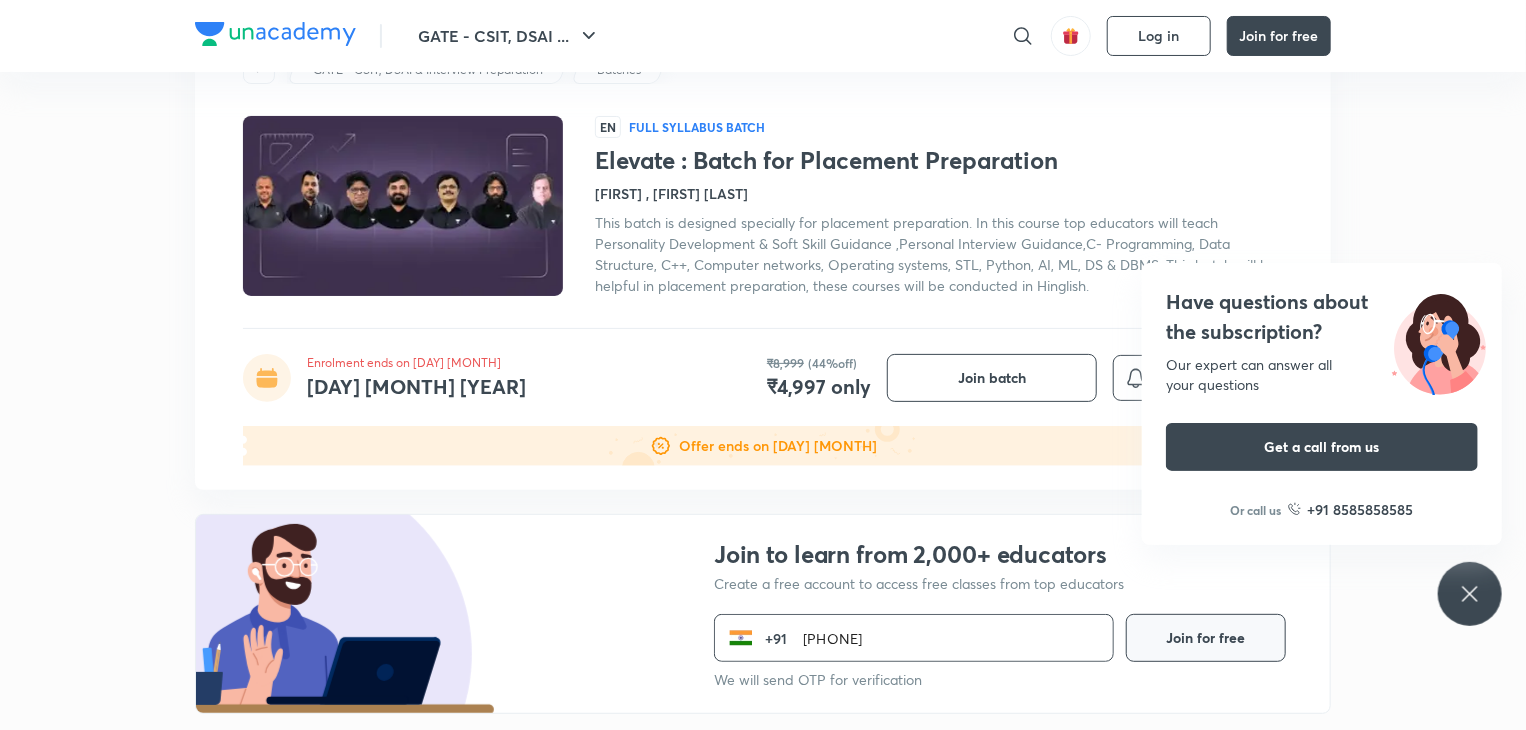 type on "[PHONE]" 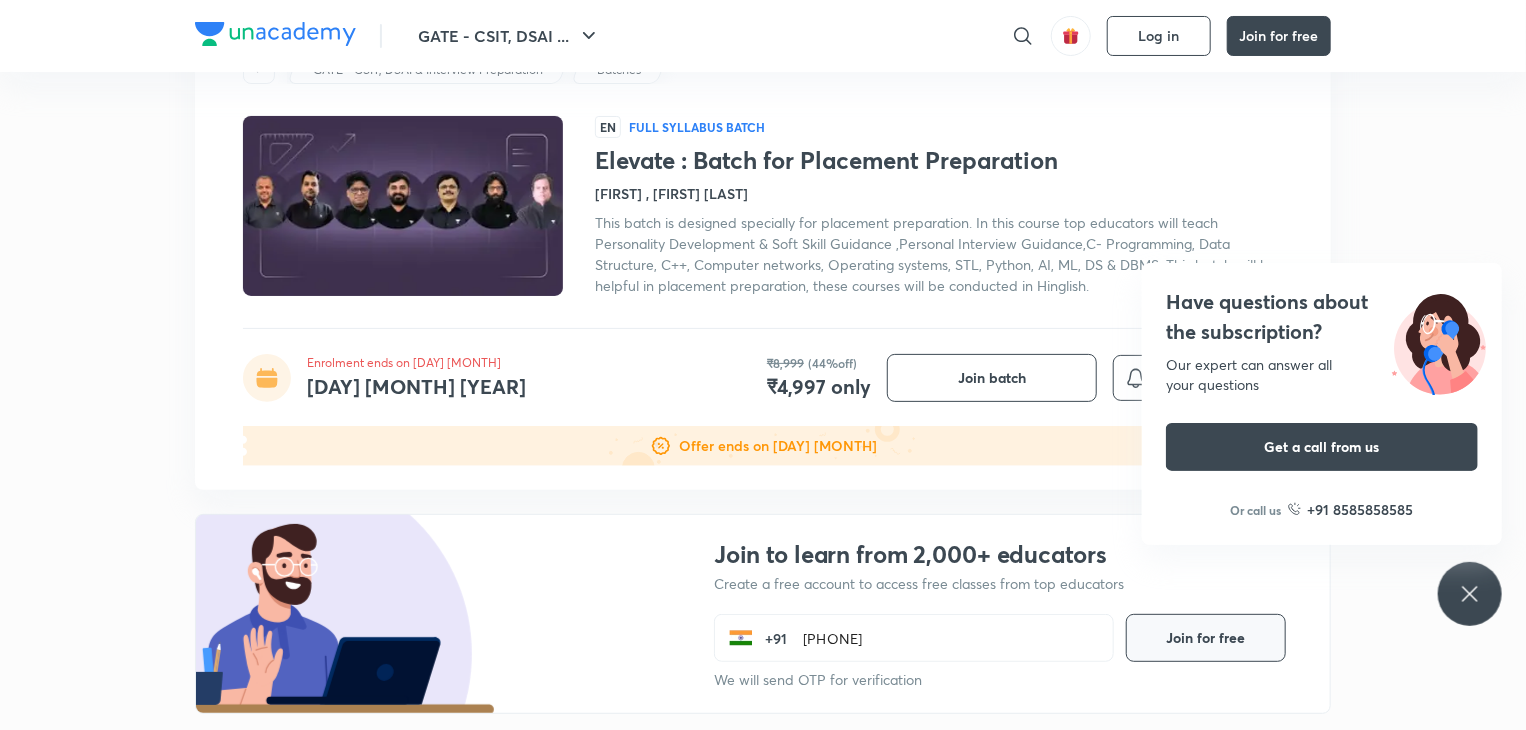 click on "Join for free" at bounding box center (1206, 638) 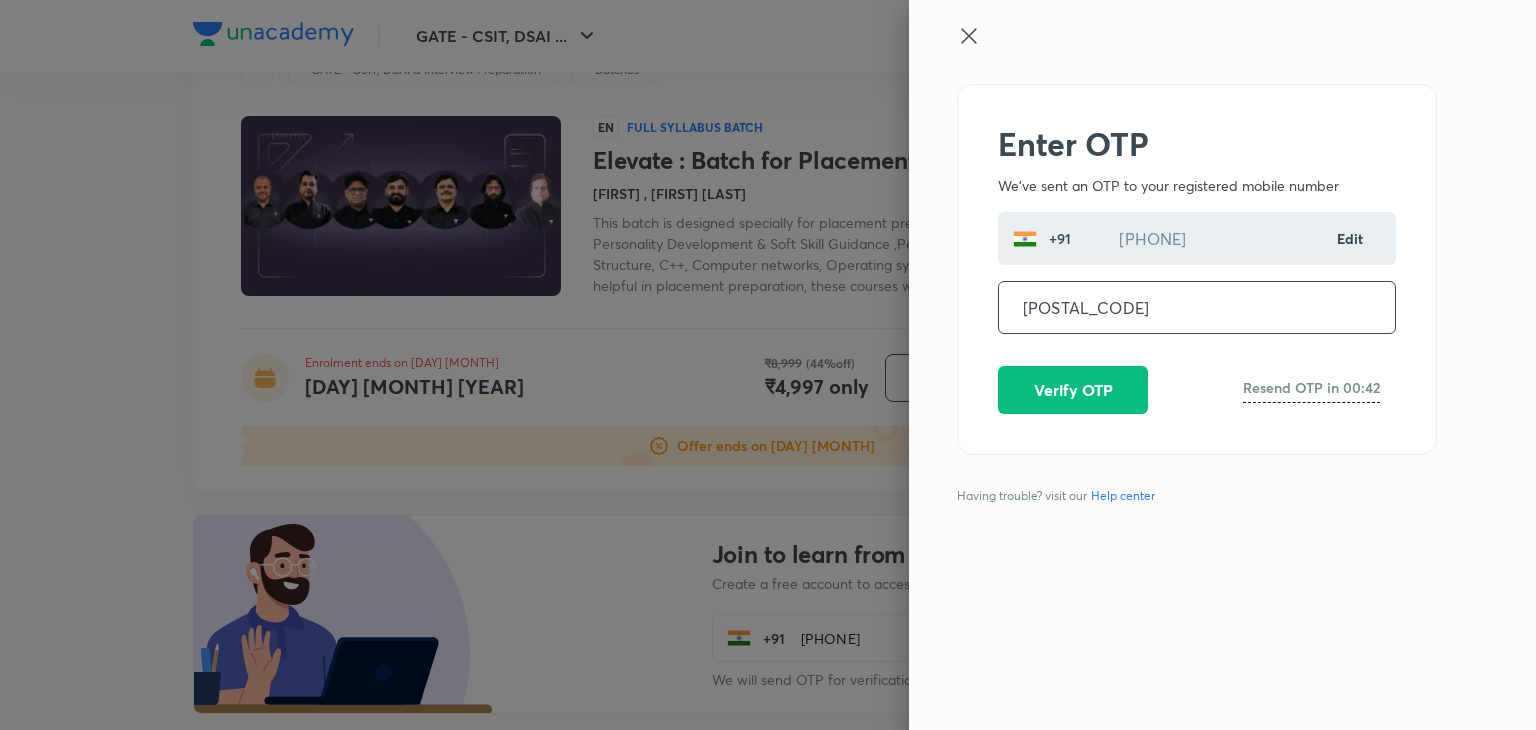 type on "[NUMBER]" 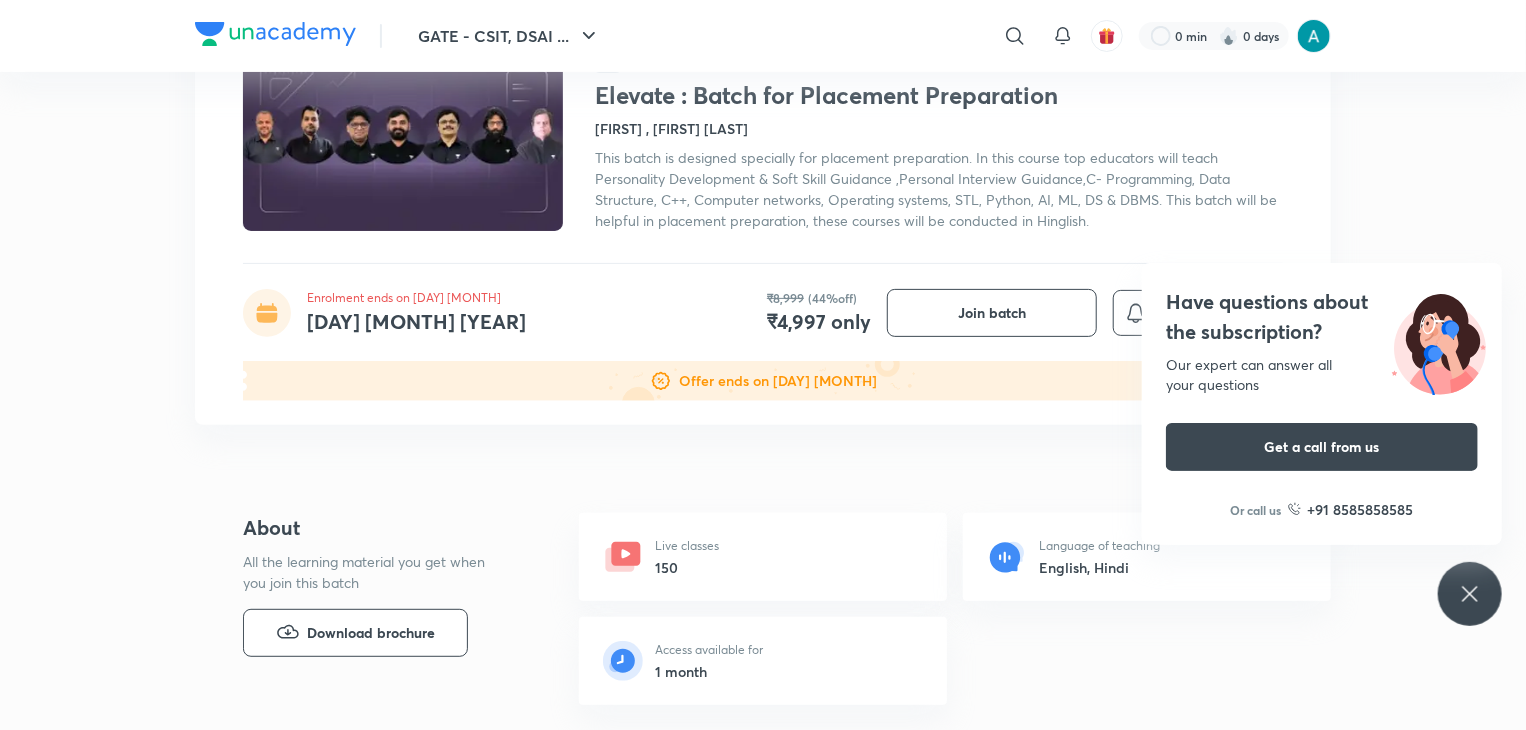 scroll, scrollTop: 153, scrollLeft: 0, axis: vertical 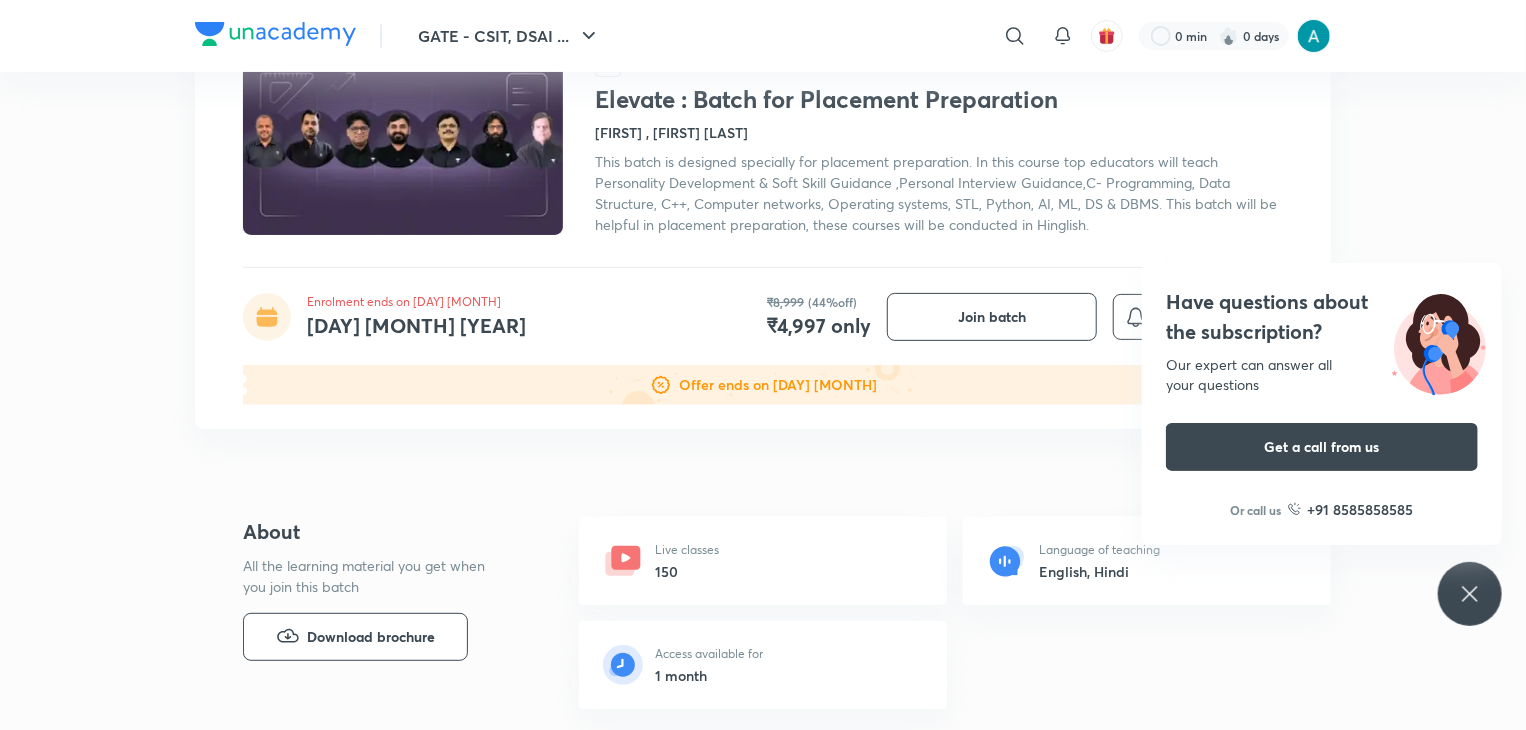 click on "Offer ends on [DAY] [MONTH] [CURRENCY]8,999  (44%off) [CURRENCY]4,997 only Join batch Offer ends on [DAY] [MONTH] GATE - CSIT, DSAI & Interview Preparation Batches EN Full Syllabus Batch Elevate : Batch for Placement Preparation  [FIRST] , [FIRST] [LAST] This batch is designed specially for placement preparation. In this course  top educators will teach Personality Development & Soft Skill Guidance ,Personal Interview Guidance,C- Programming, Data Structure, C++, Computer networks, Operating systems, STL, Python, AI, ML, DS  & DBMS.
This batch will be helpful in placement preparation, these courses will be conducted in Hinglish. Enrolment ends on [DAY] [MONTH] [MONTH] [DAY] [YEAR] Offer ends on [DAY] [MONTH] [CURRENCY]8,999  (44%off) [CURRENCY]4,997 only Join batch Offer ends on [DAY] [MONTH] About All the learning material you get when you join this batch Download brochure Live classes 150 Language of teaching English, Hindi Access available for 1 month [MONTH] [DAY]" at bounding box center (763, 1644) 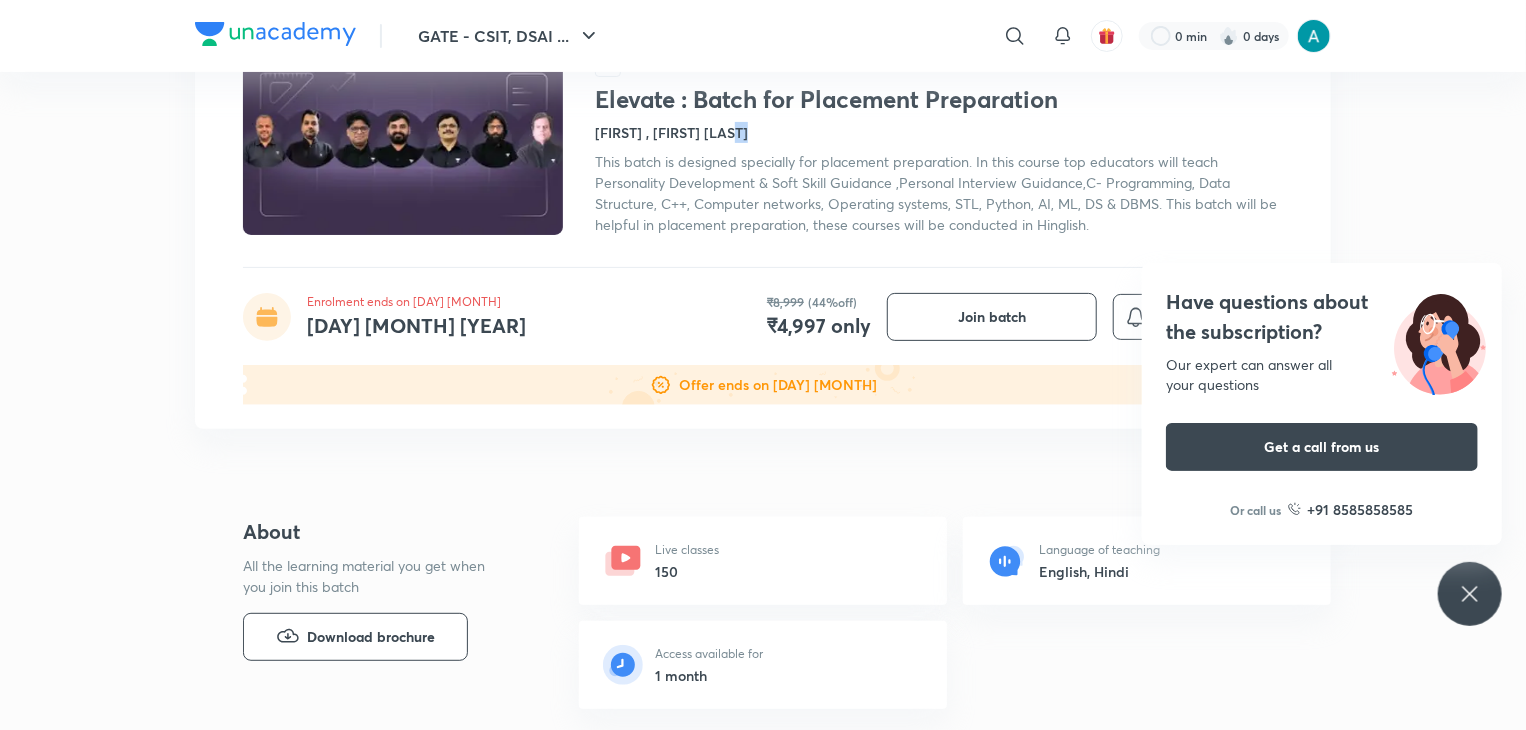 click on "Offer ends on [DAY] [MONTH] [CURRENCY]8,999  (44%off) [CURRENCY]4,997 only Join batch Offer ends on [DAY] [MONTH] GATE - CSIT, DSAI & Interview Preparation Batches EN Full Syllabus Batch Elevate : Batch for Placement Preparation  [FIRST] , [FIRST] [LAST] This batch is designed specially for placement preparation. In this course  top educators will teach Personality Development & Soft Skill Guidance ,Personal Interview Guidance,C- Programming, Data Structure, C++, Computer networks, Operating systems, STL, Python, AI, ML, DS  & DBMS.
This batch will be helpful in placement preparation, these courses will be conducted in Hinglish. Enrolment ends on [DAY] [MONTH] [MONTH] [DAY] [YEAR] Offer ends on [DAY] [MONTH] [CURRENCY]8,999  (44%off) [CURRENCY]4,997 only Join batch Offer ends on [DAY] [MONTH] About All the learning material you get when you join this batch Download brochure Live classes 150 Language of teaching English, Hindi Access available for 1 month [MONTH] [DAY]" at bounding box center (763, 1644) 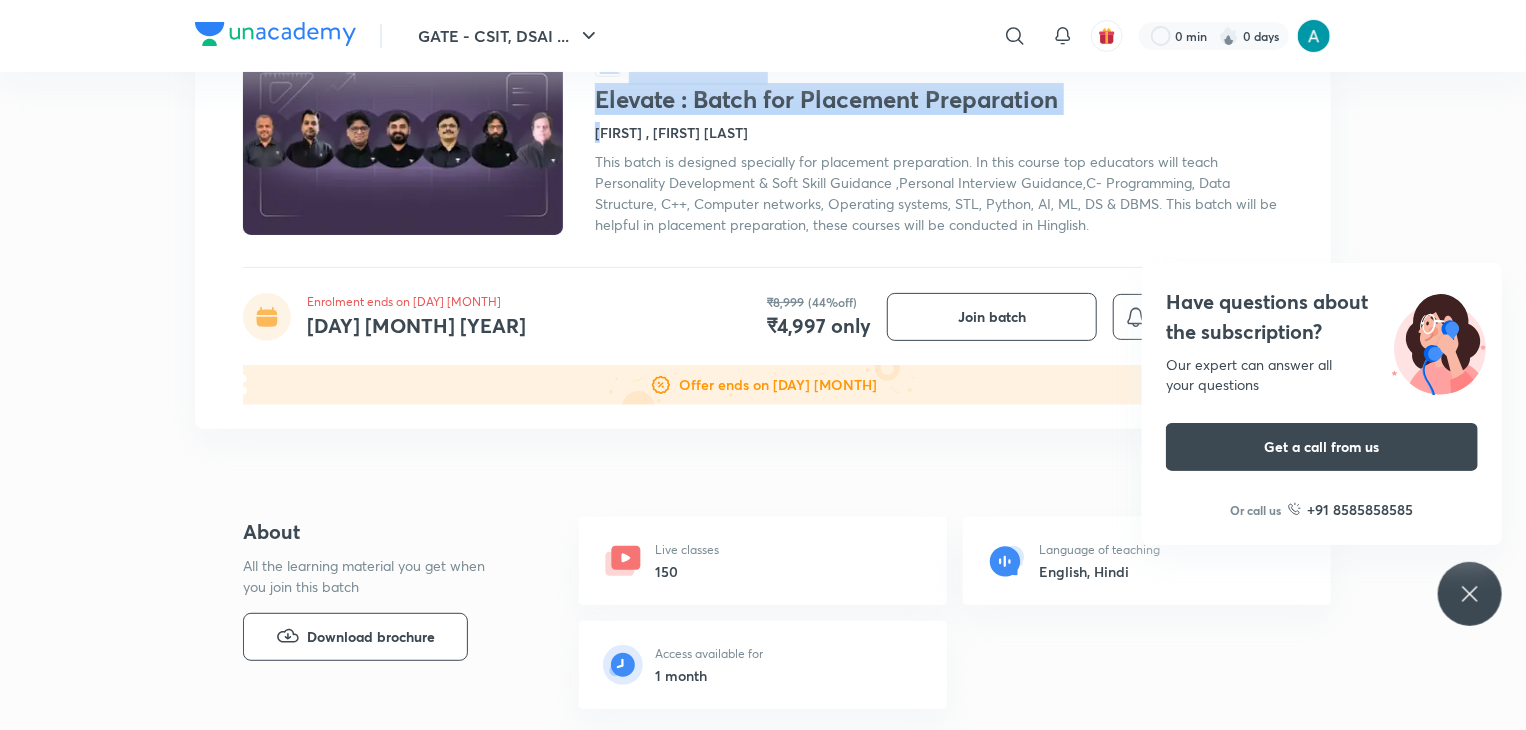 drag, startPoint x: 1507, startPoint y: 138, endPoint x: 1516, endPoint y: 169, distance: 32.280025 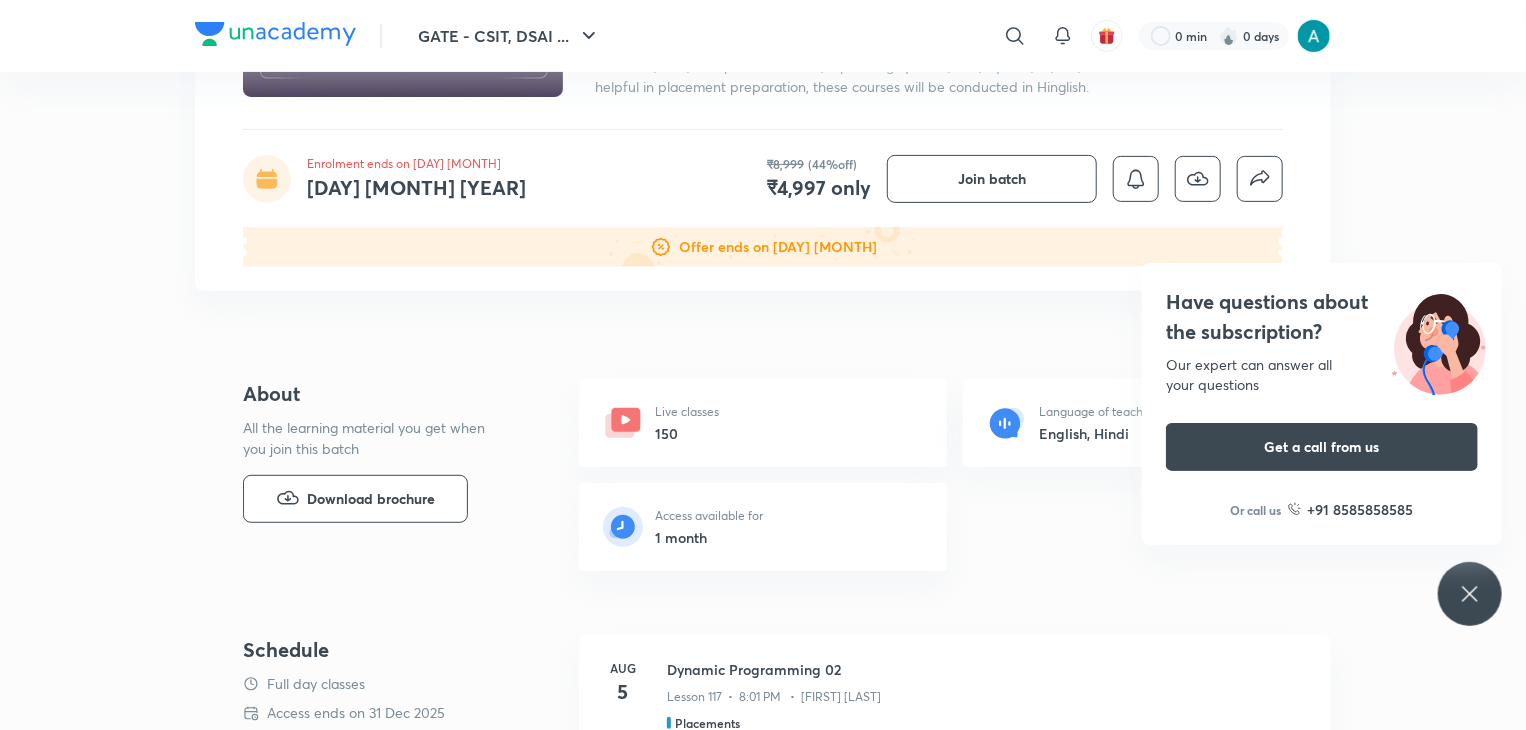 scroll, scrollTop: 342, scrollLeft: 0, axis: vertical 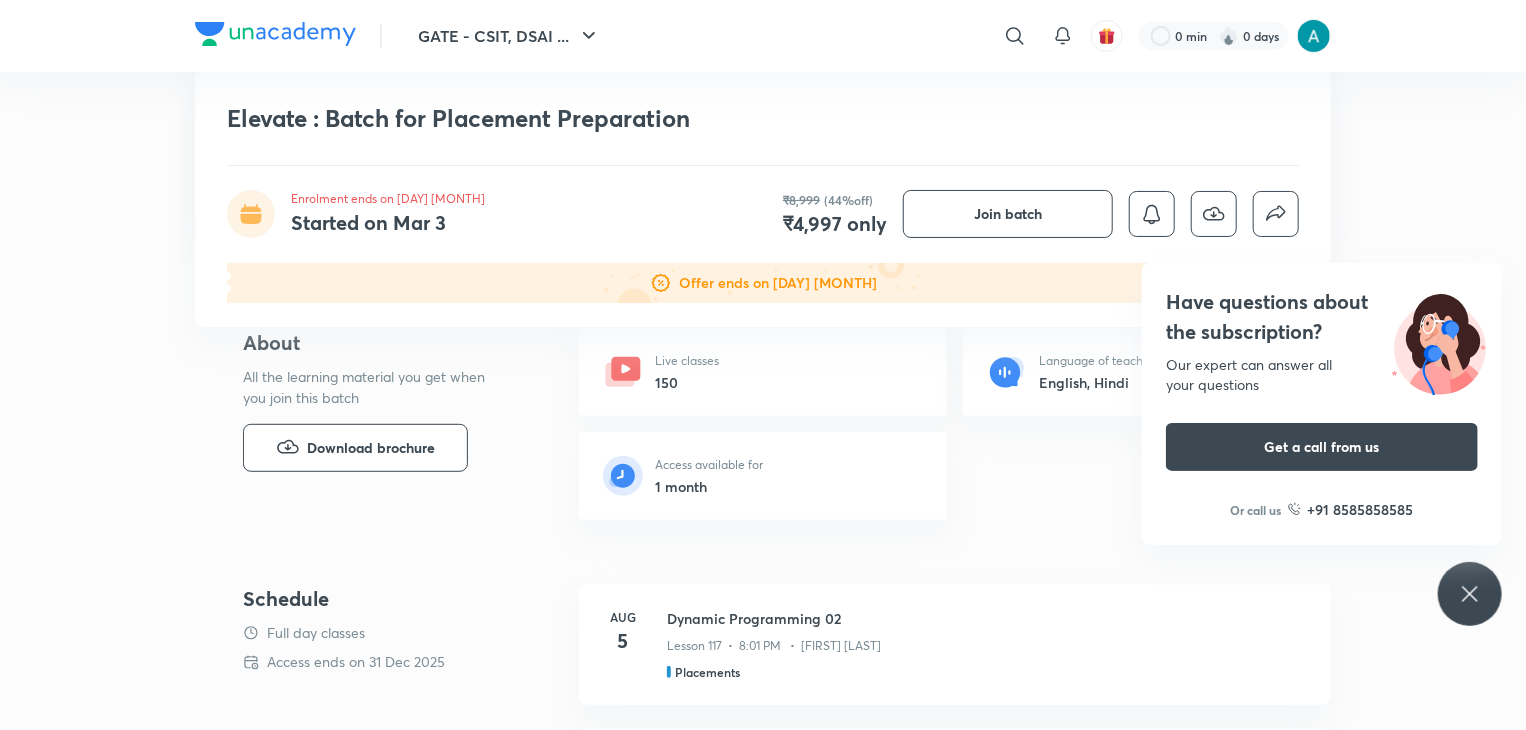 click on "Access available for 1 month" at bounding box center (763, 476) 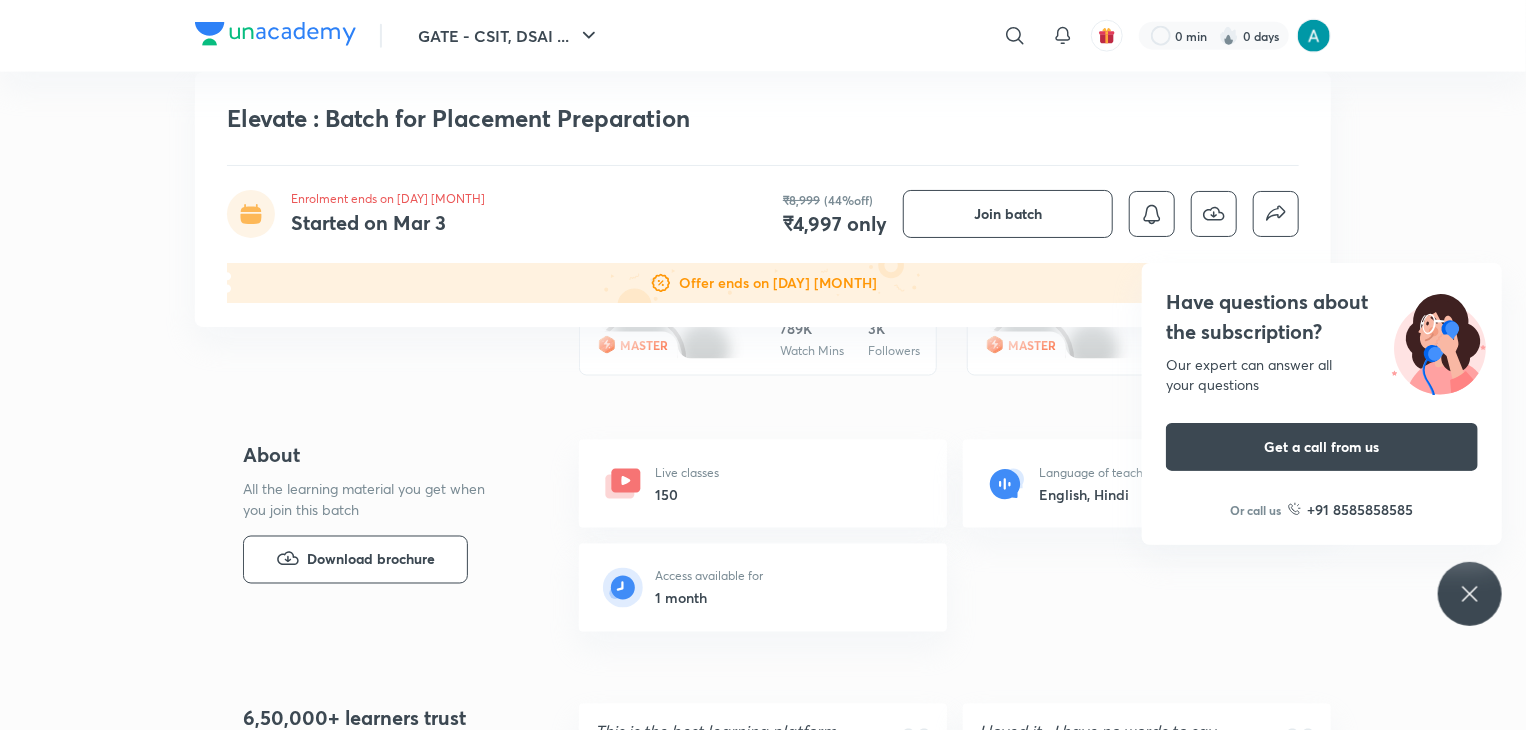 scroll, scrollTop: 342, scrollLeft: 0, axis: vertical 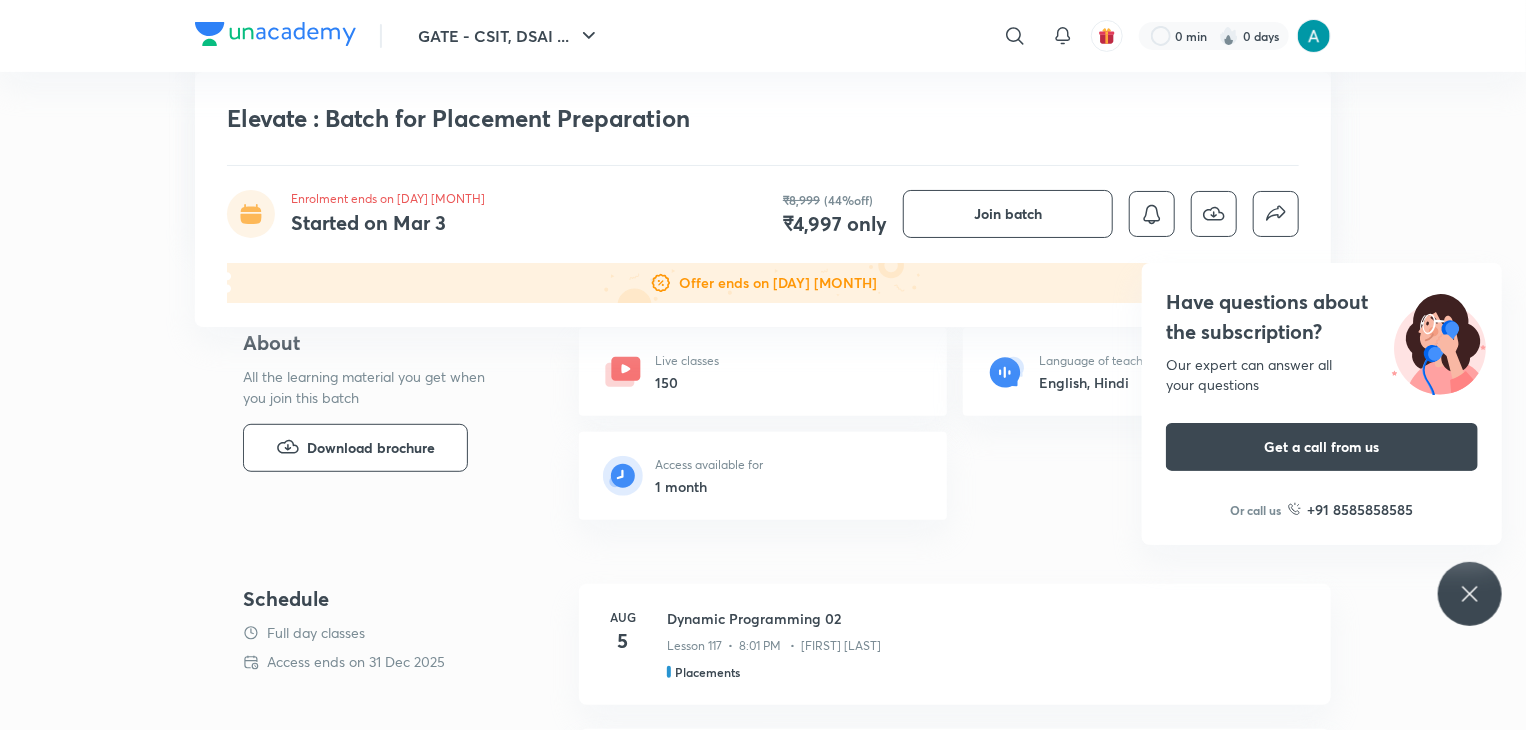 drag, startPoint x: 1407, startPoint y: 233, endPoint x: 1395, endPoint y: 101, distance: 132.54433 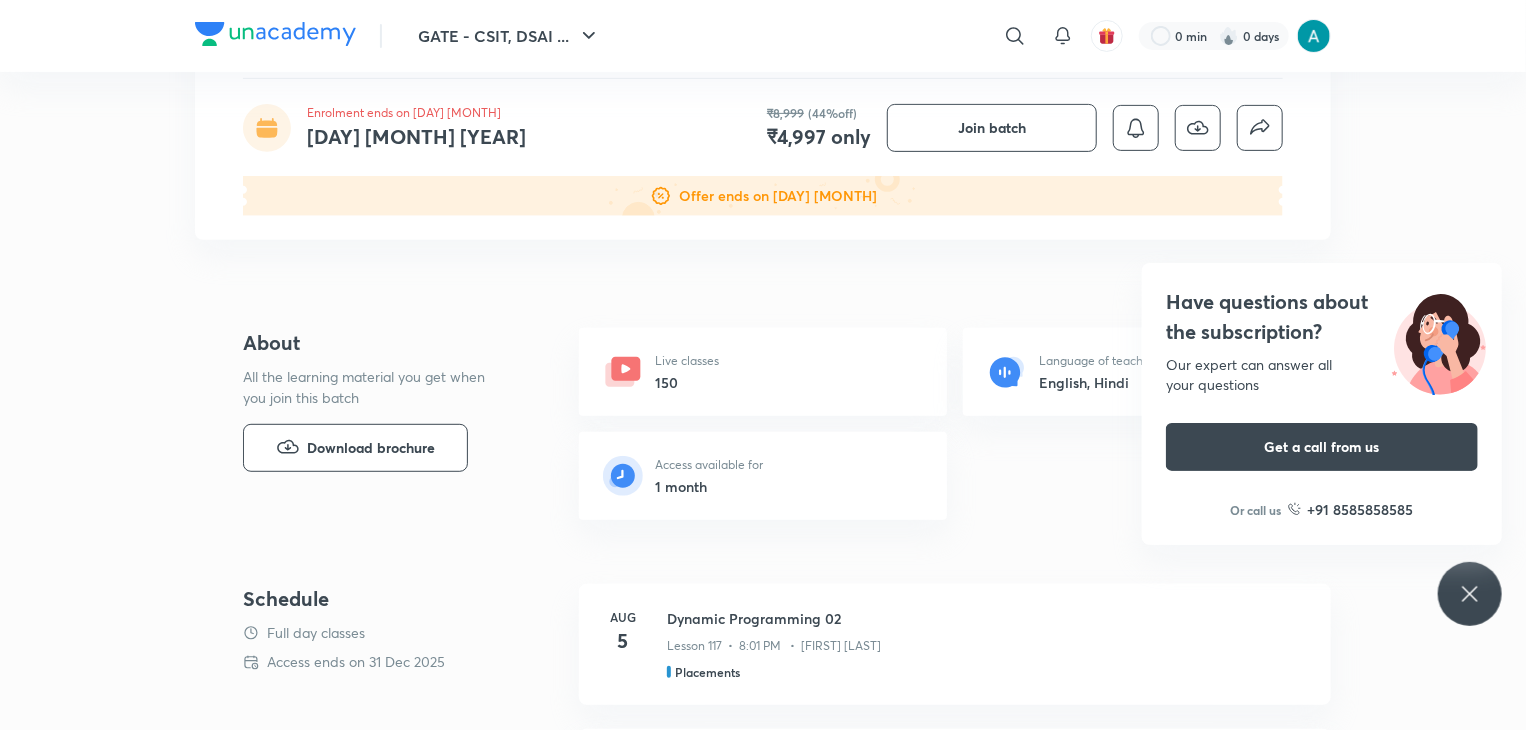 scroll, scrollTop: 0, scrollLeft: 0, axis: both 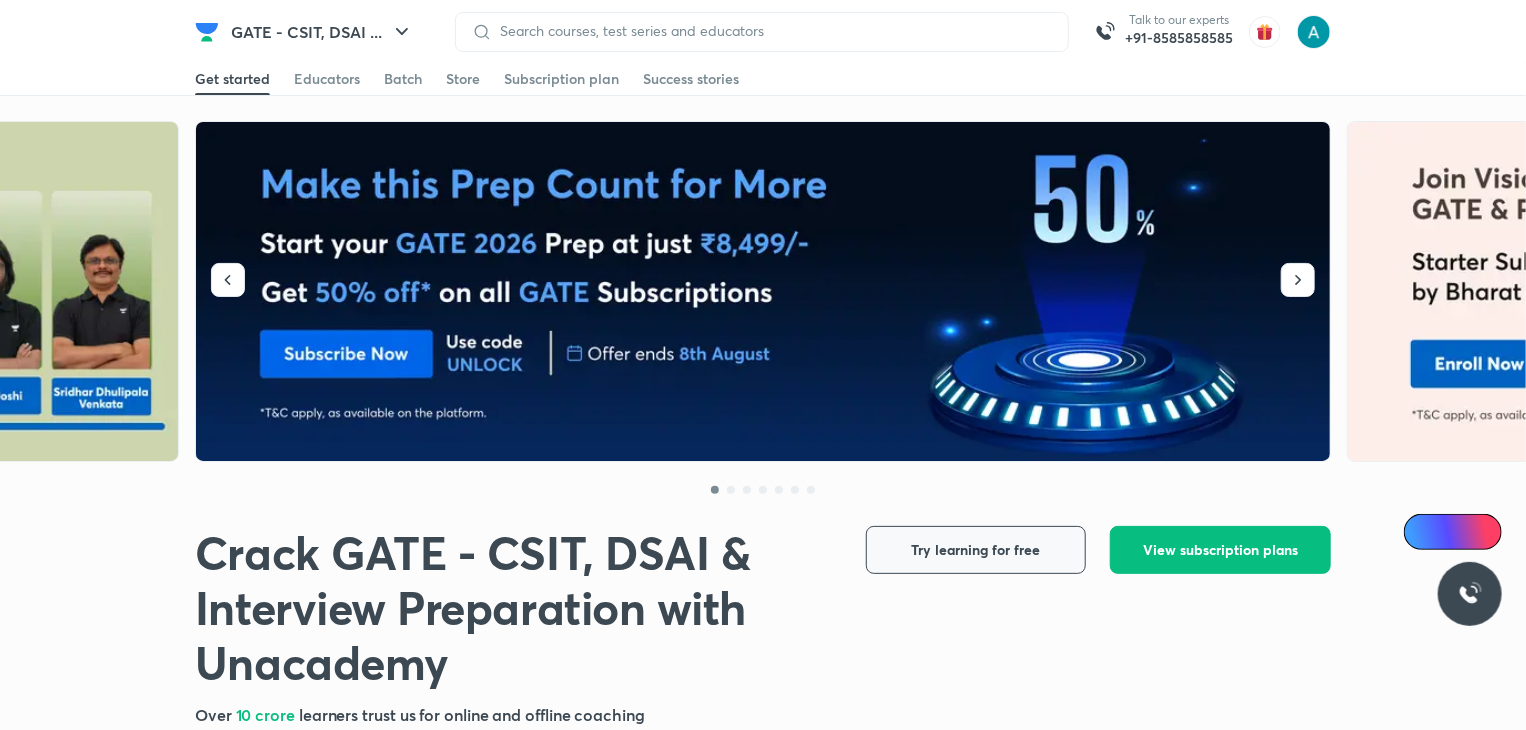 click on "Try learning for free" at bounding box center (976, 550) 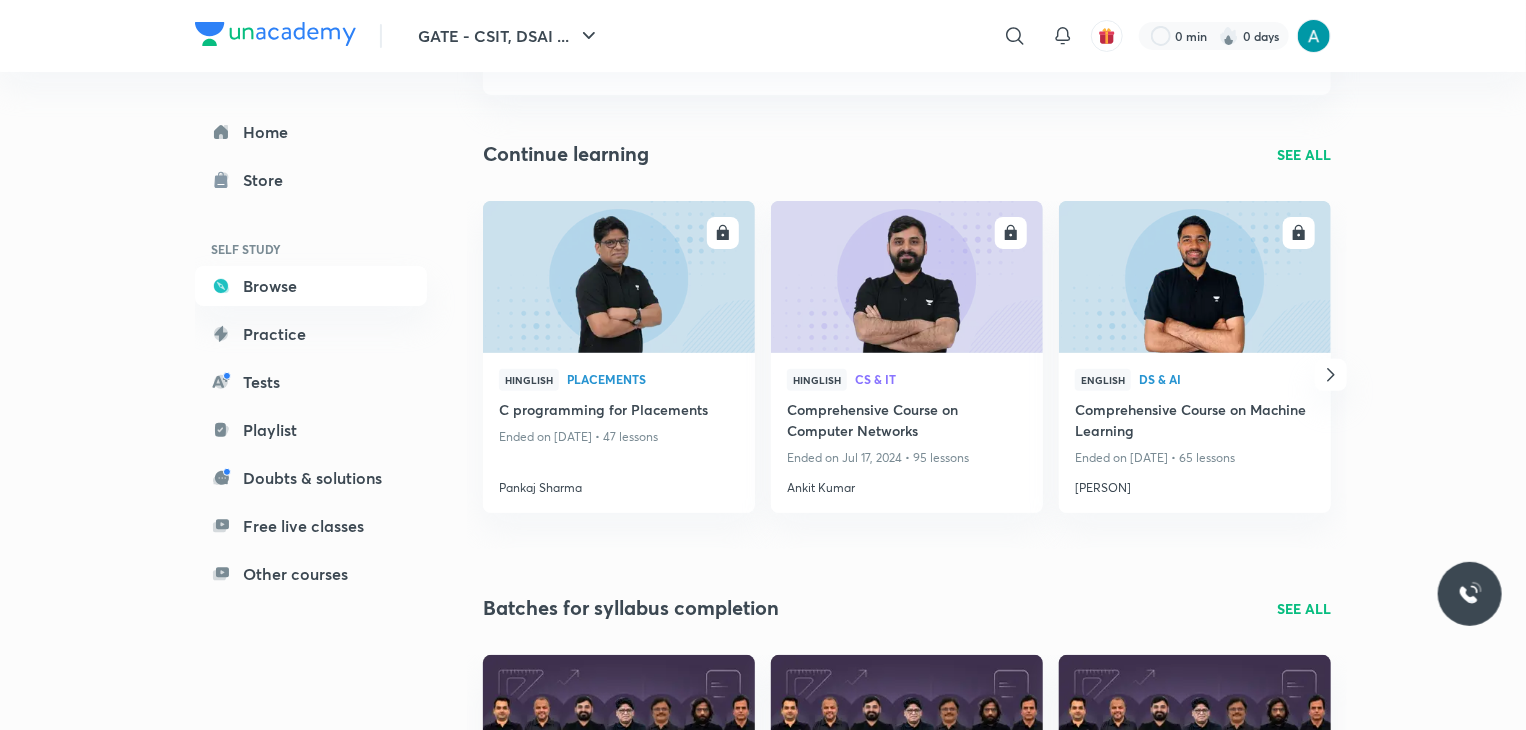 scroll, scrollTop: 183, scrollLeft: 0, axis: vertical 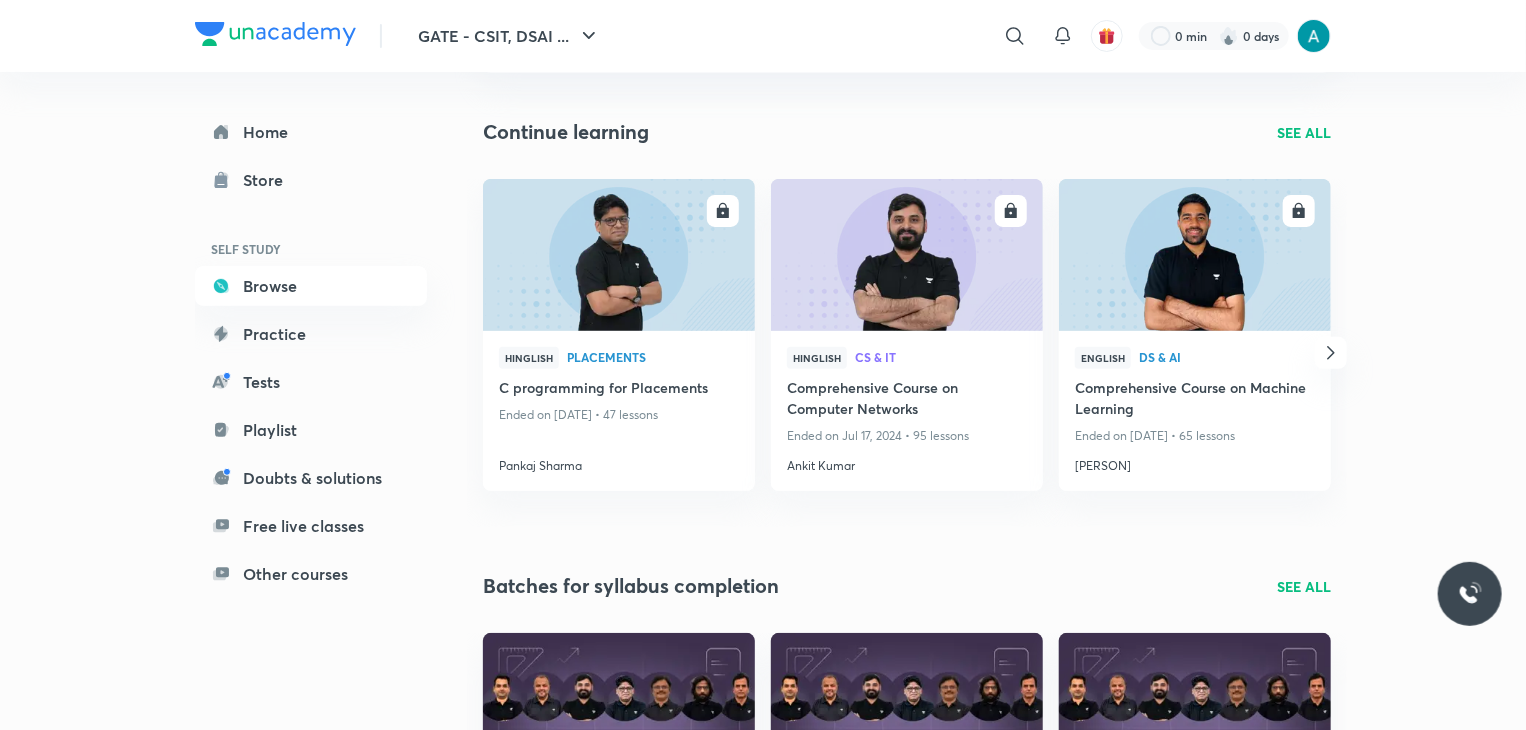 click 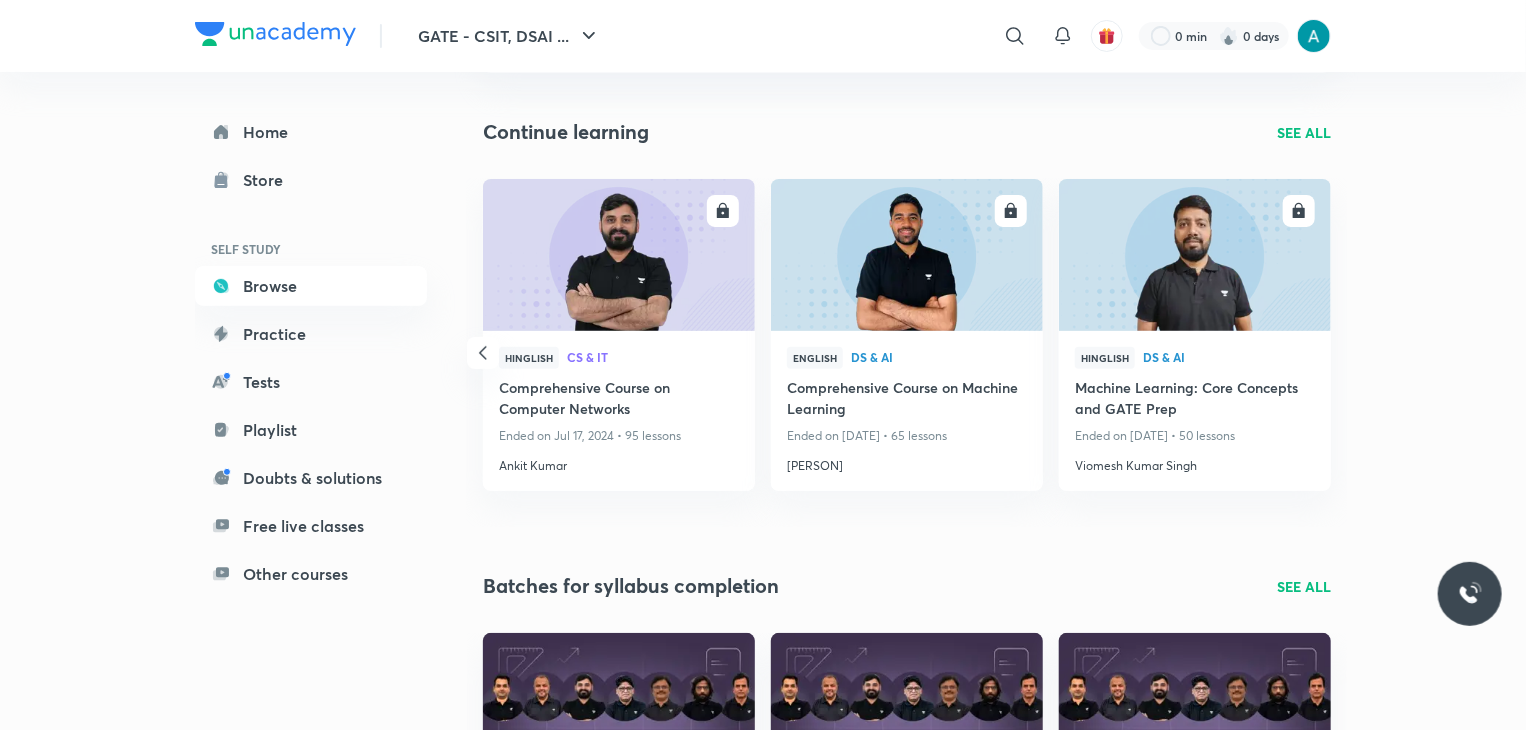click on "Hinglish DS & AI Machine Learning: Core Concepts and GATE Prep Ended on Jan 25, 2025 • 50 lessons Viomesh Kumar Singh" at bounding box center (1195, 411) 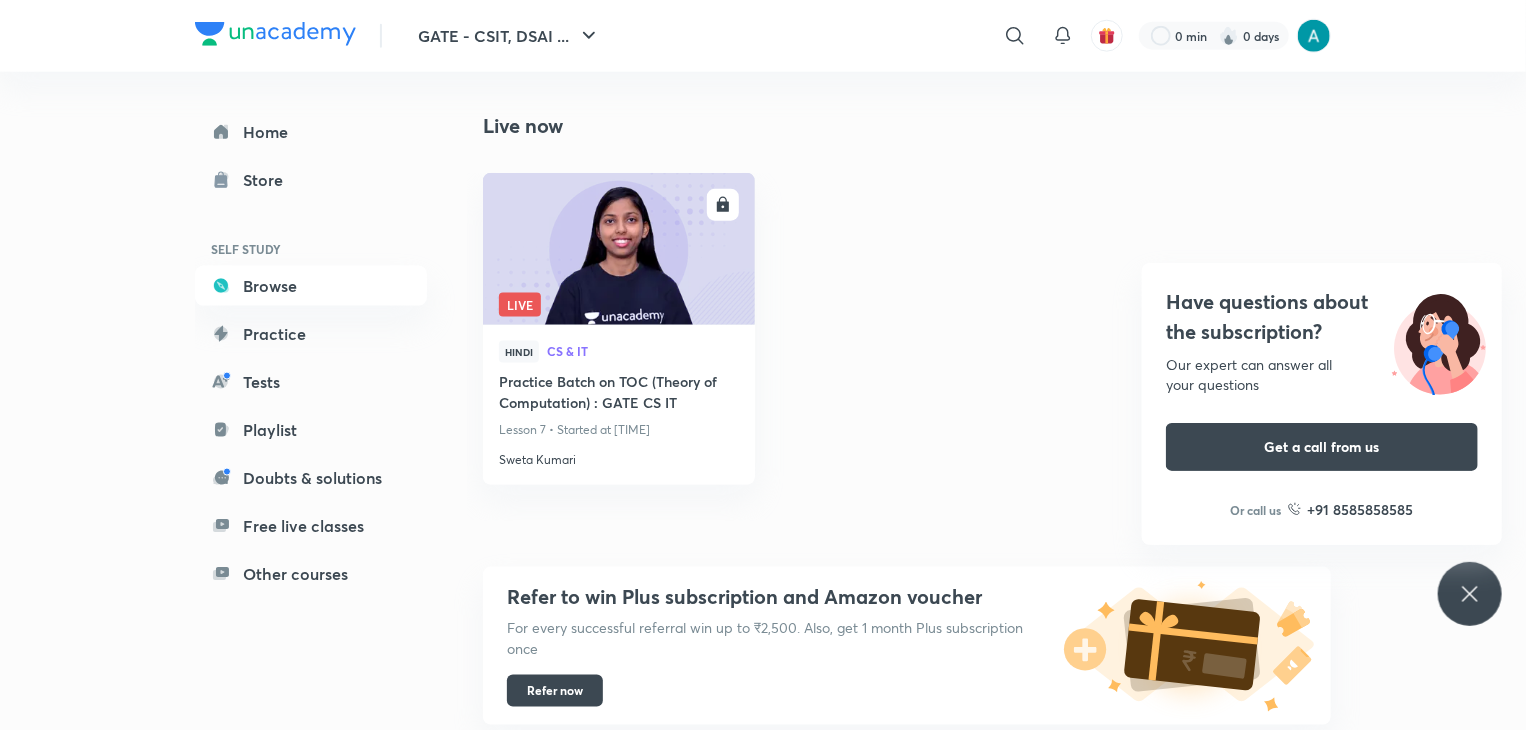 scroll, scrollTop: 1399, scrollLeft: 0, axis: vertical 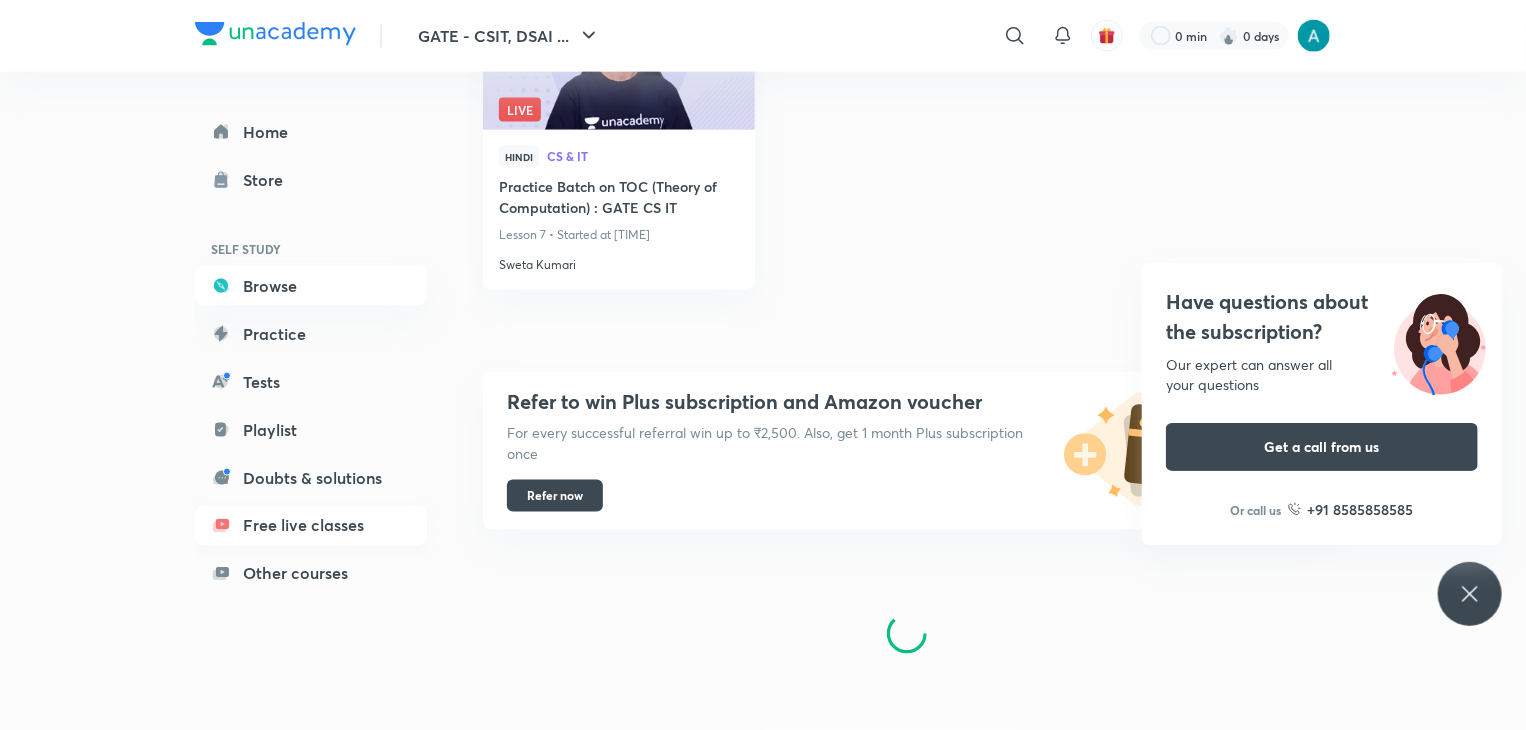click on "Free live classes" at bounding box center (311, 526) 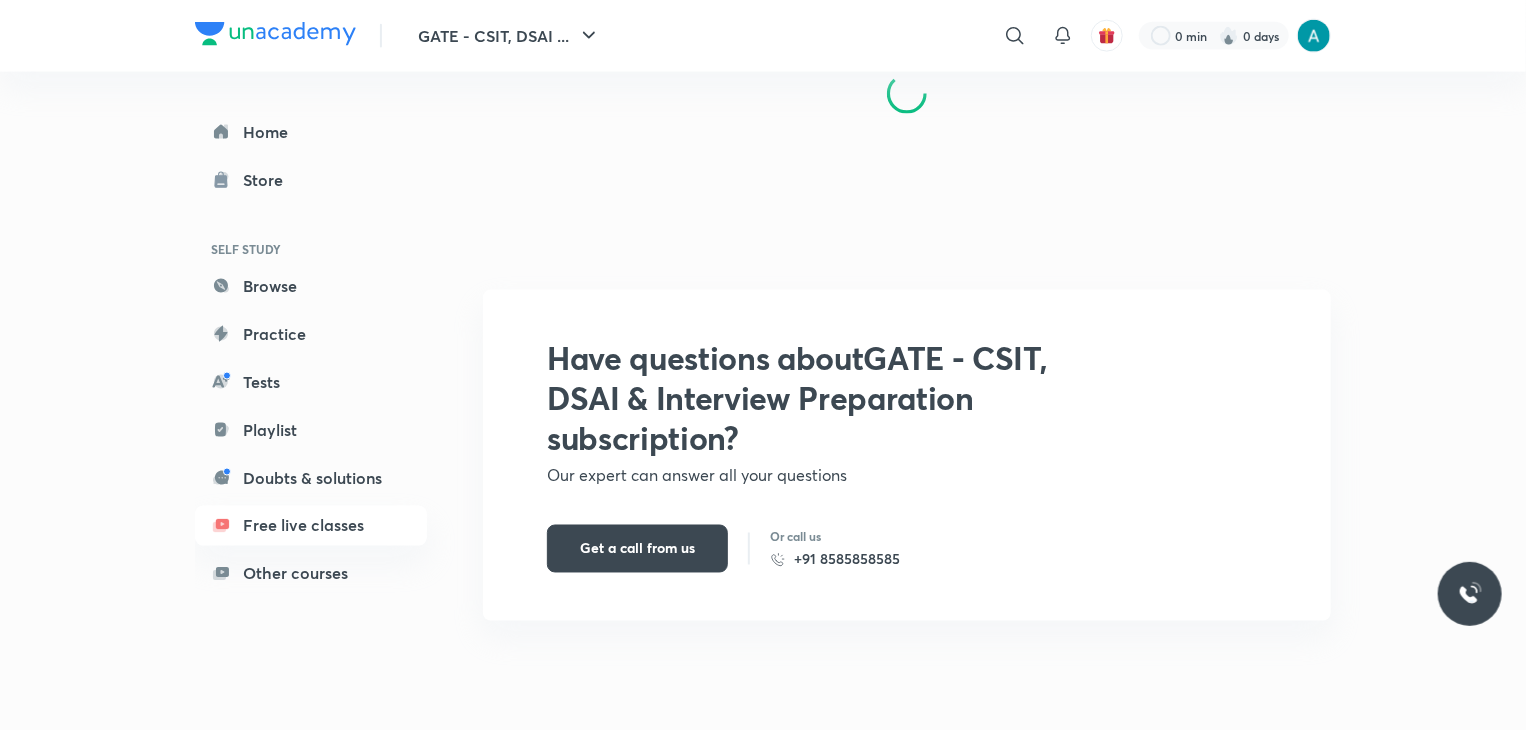 scroll, scrollTop: 0, scrollLeft: 0, axis: both 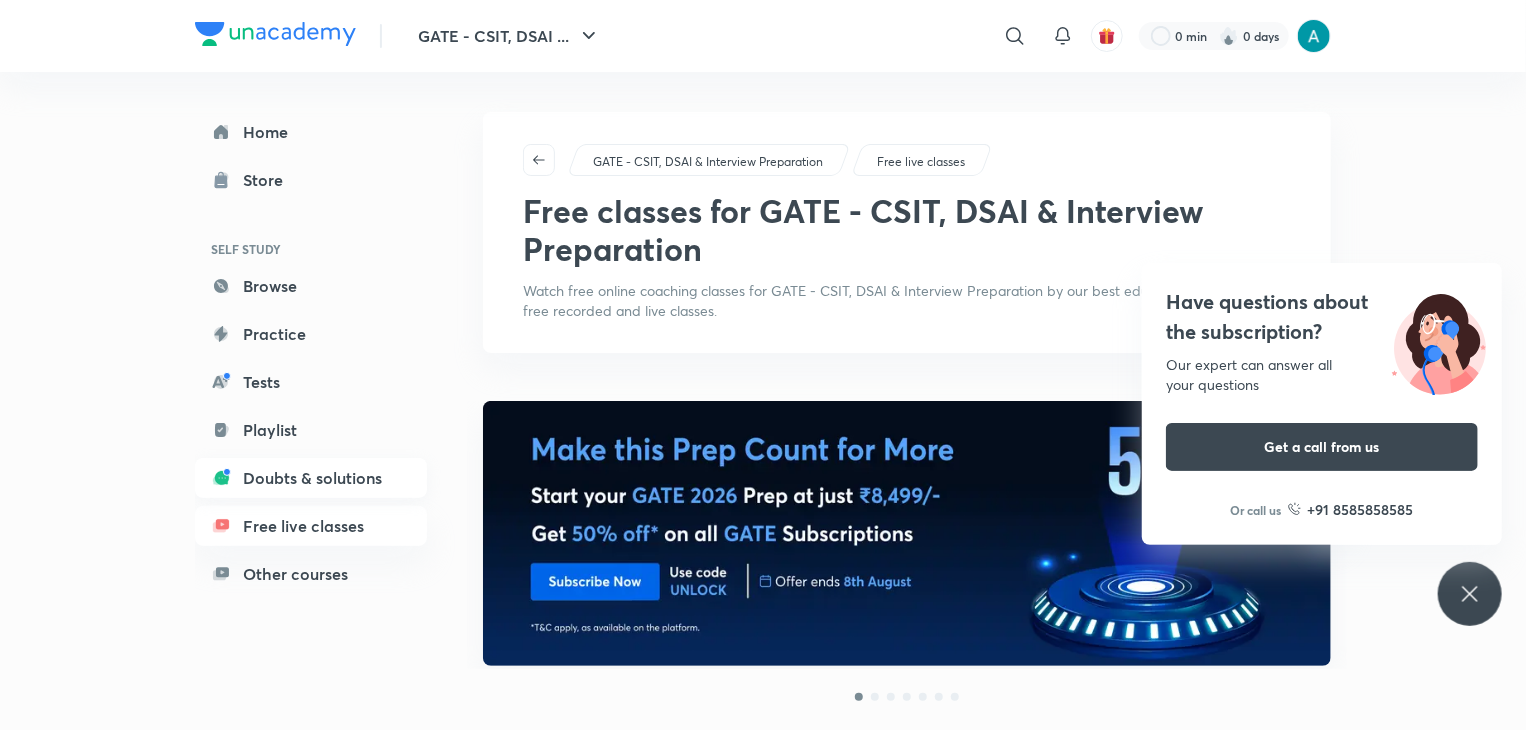 click on "Doubts & solutions" at bounding box center [311, 478] 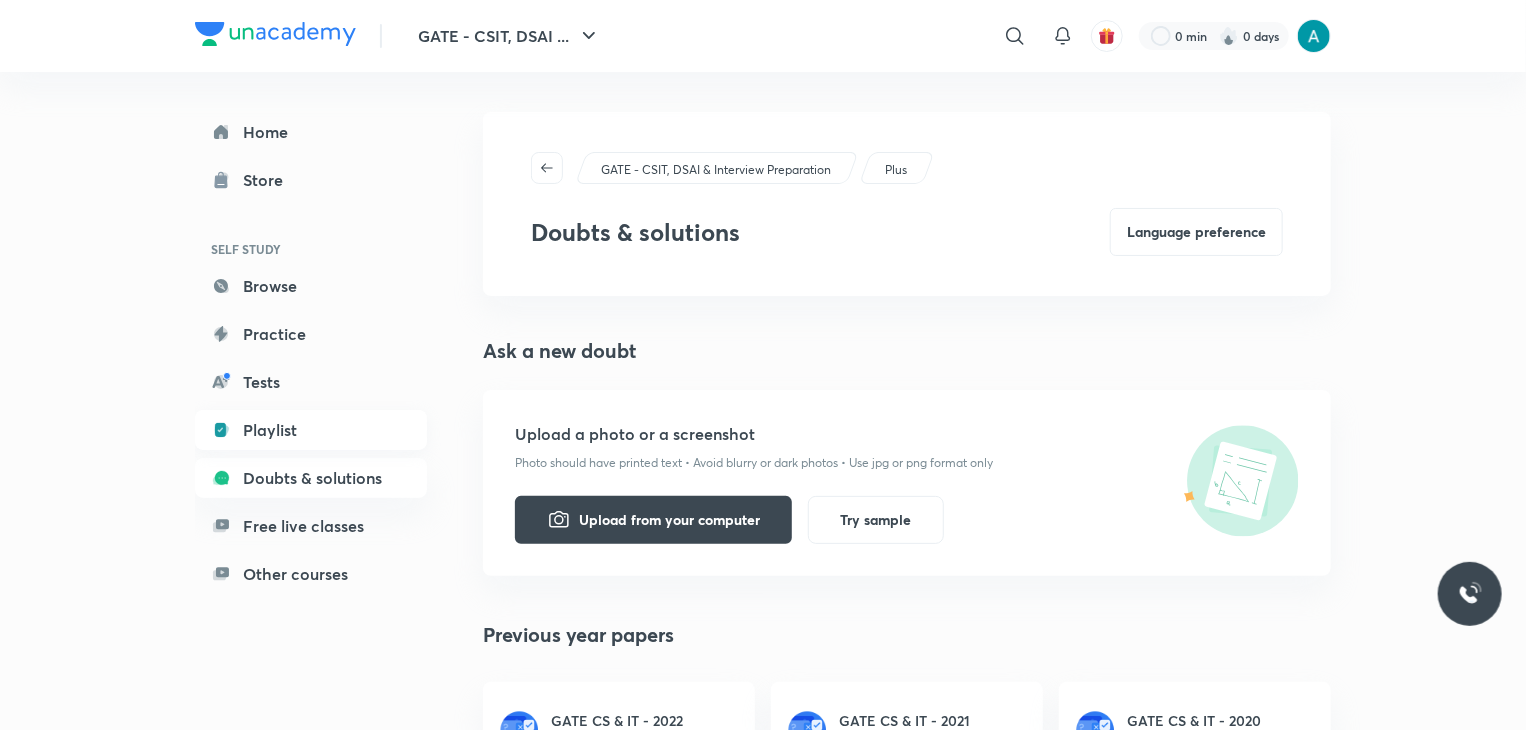 click on "Playlist" at bounding box center (311, 430) 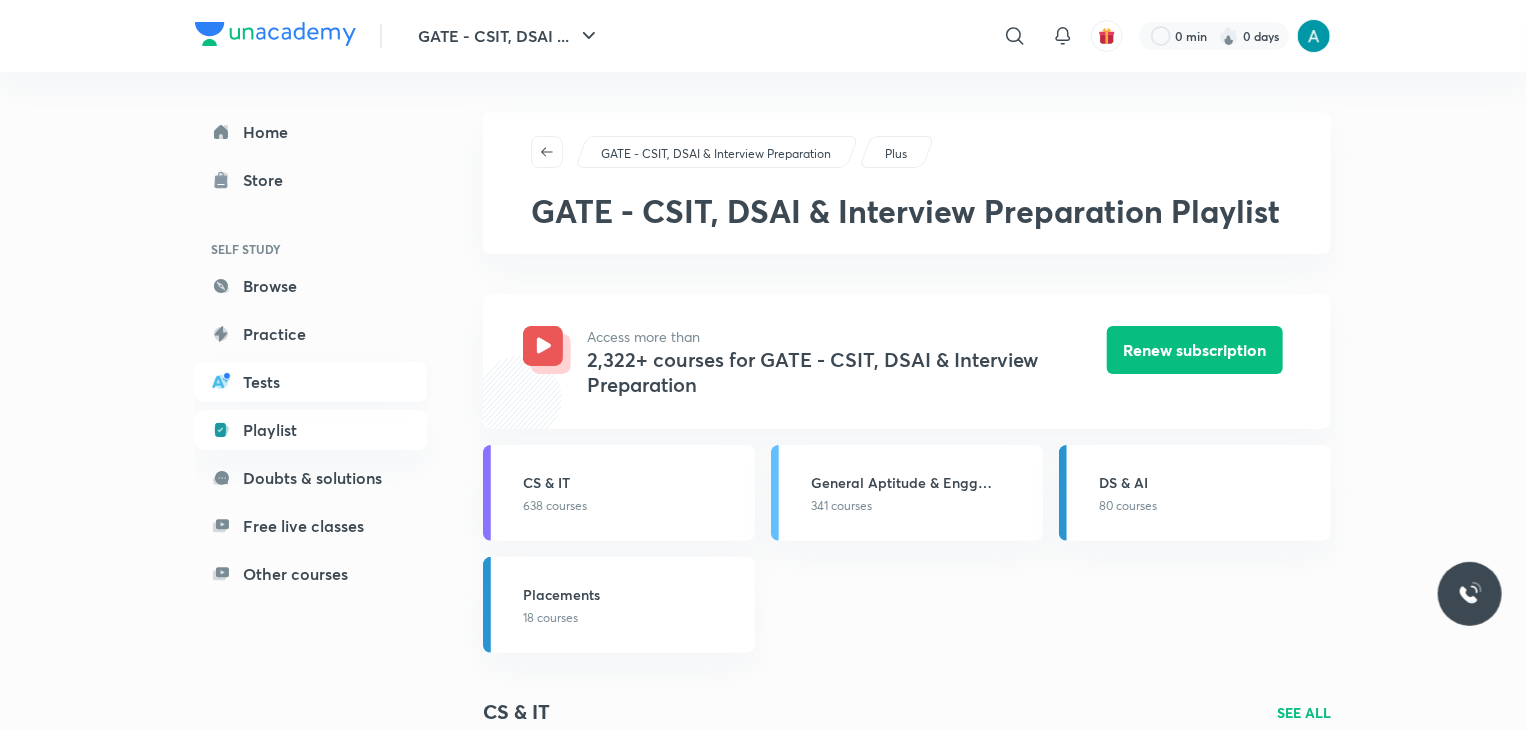 click on "Tests" at bounding box center [311, 382] 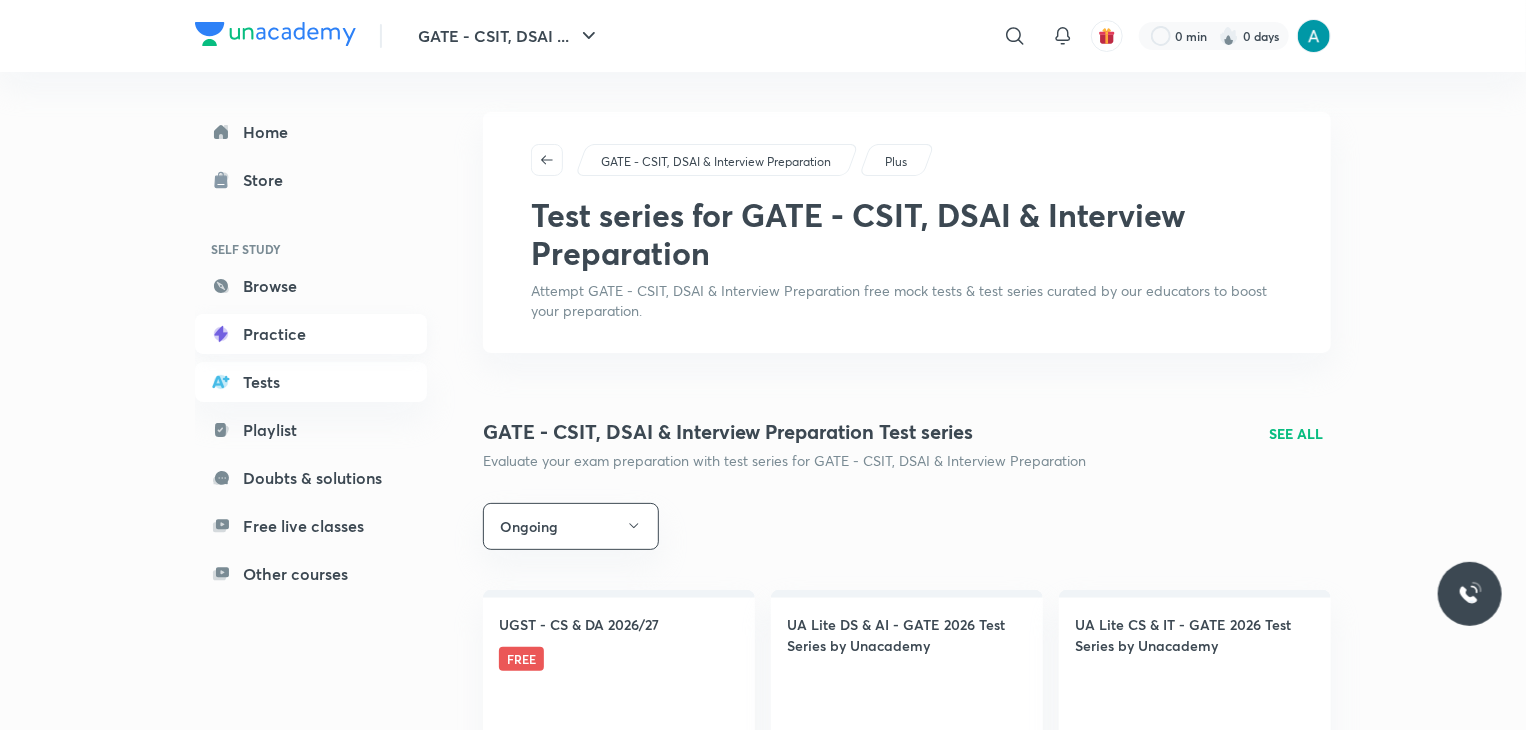 click on "Practice" at bounding box center (311, 334) 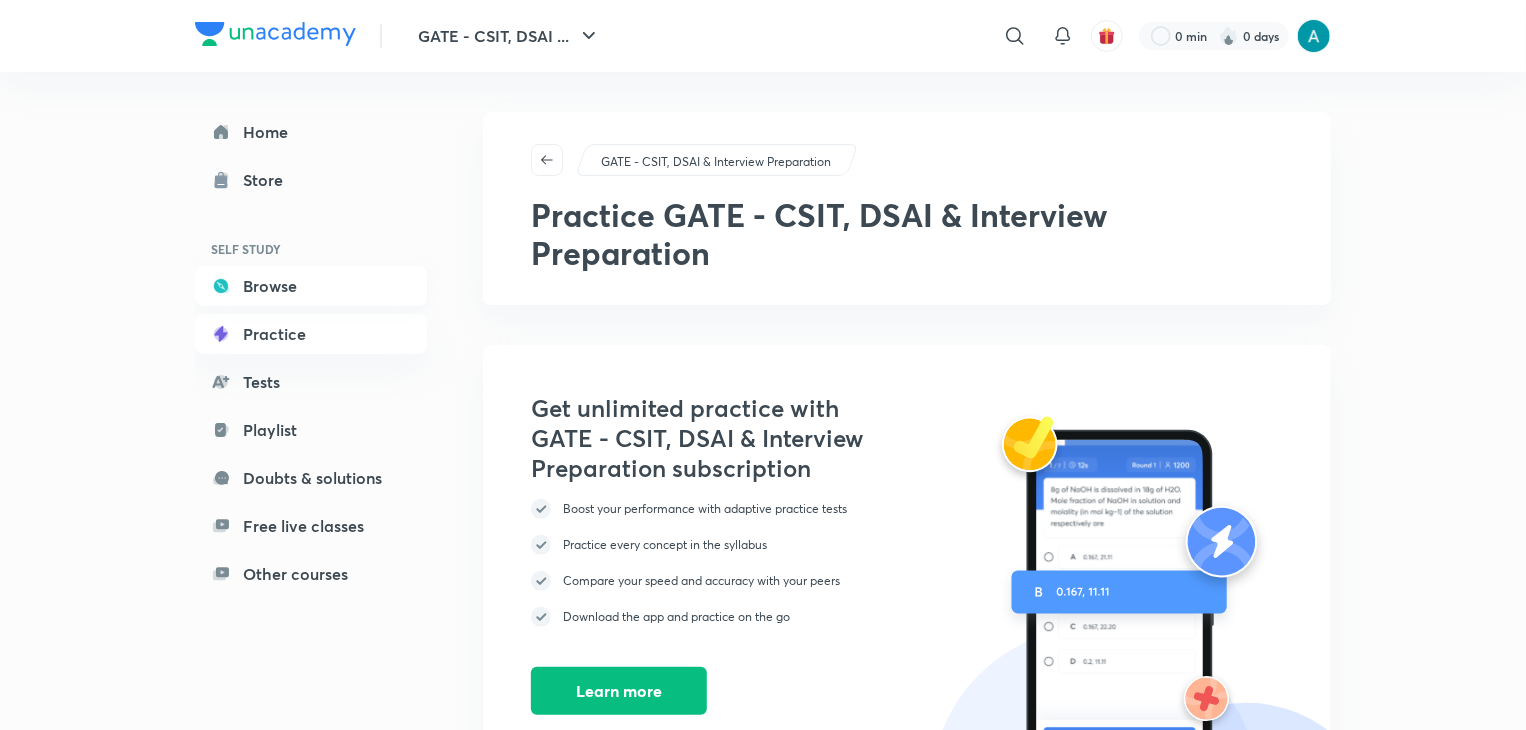 click on "Browse" at bounding box center (311, 286) 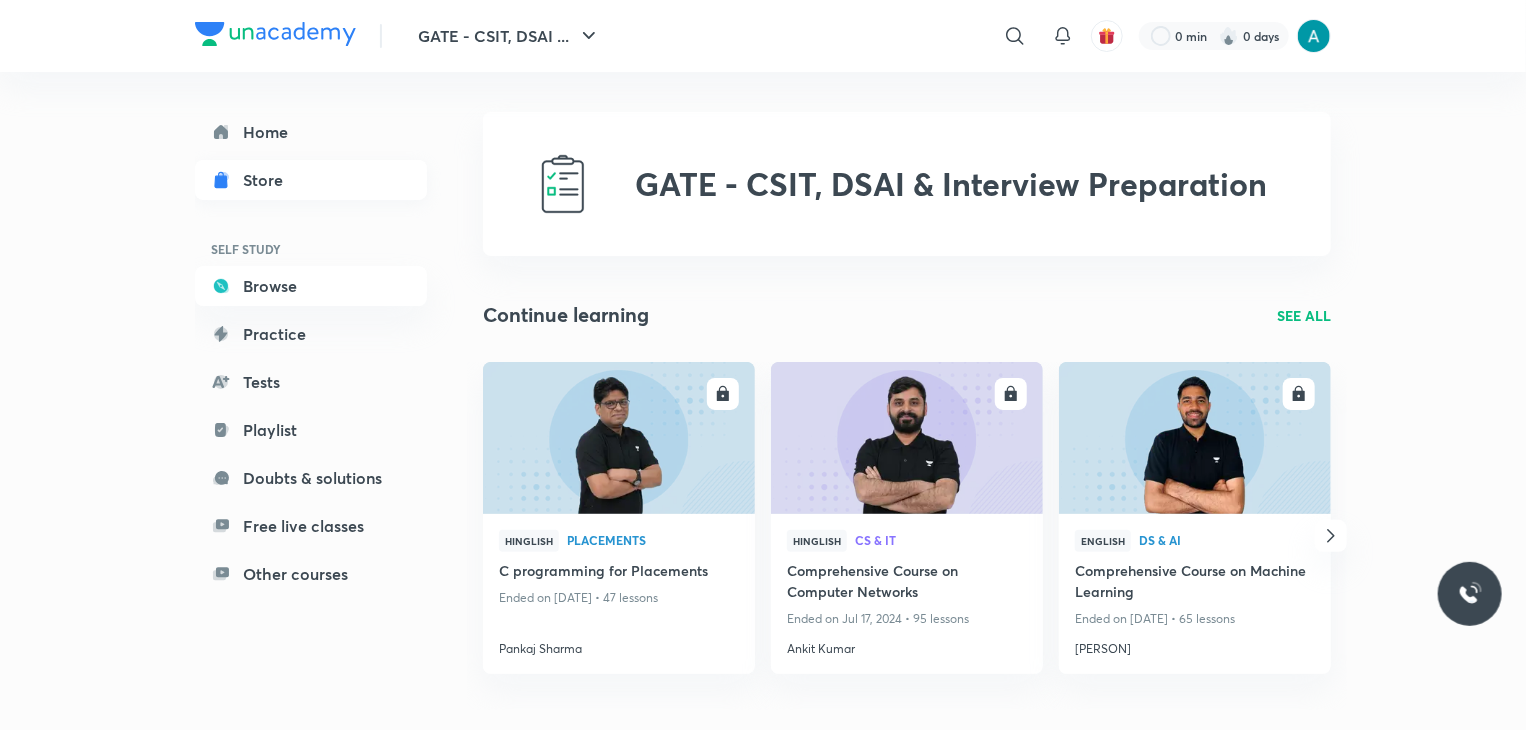click on "Store" at bounding box center [269, 180] 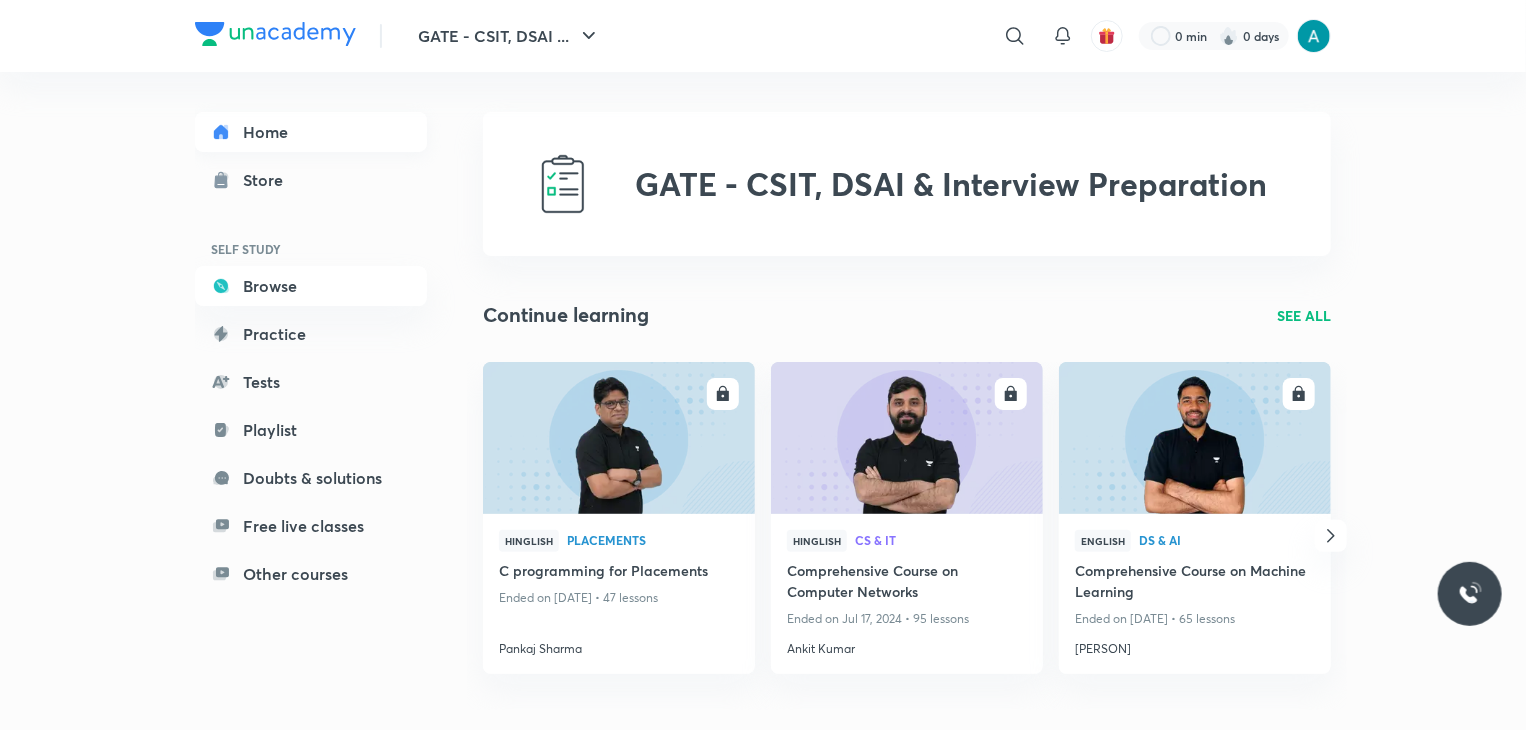 click on "Home" at bounding box center [311, 132] 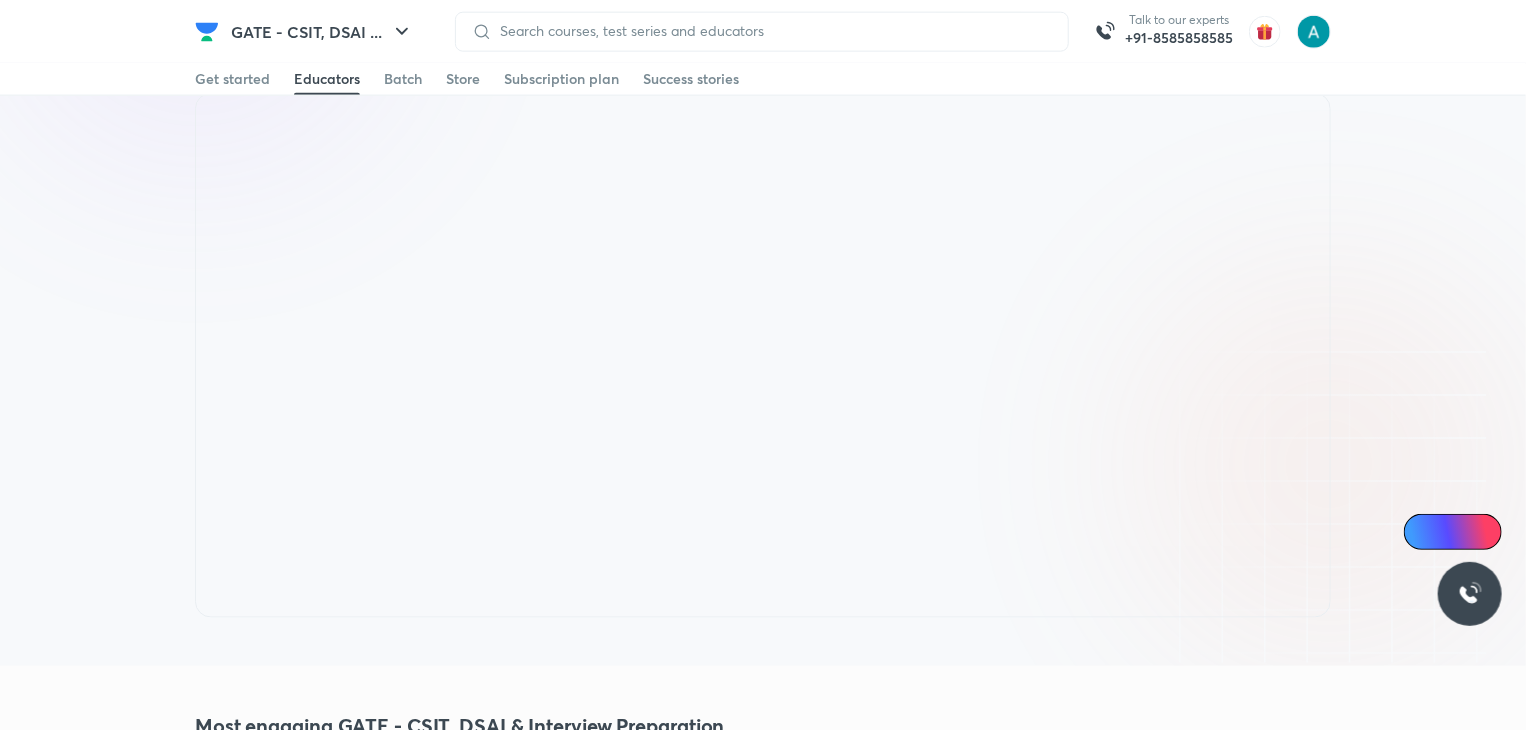 scroll, scrollTop: 1225, scrollLeft: 0, axis: vertical 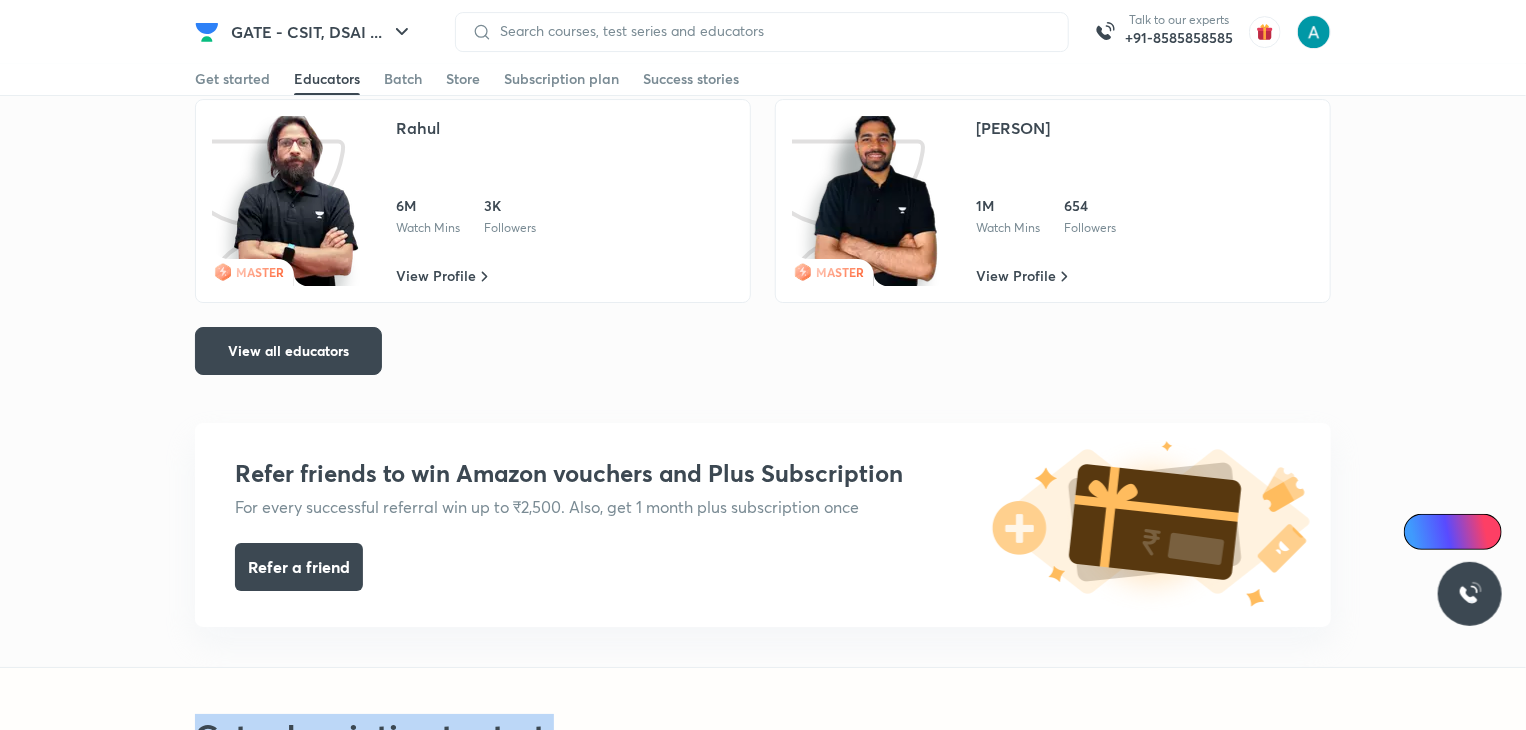 drag, startPoint x: 1525, startPoint y: 437, endPoint x: 1528, endPoint y: 678, distance: 241.01868 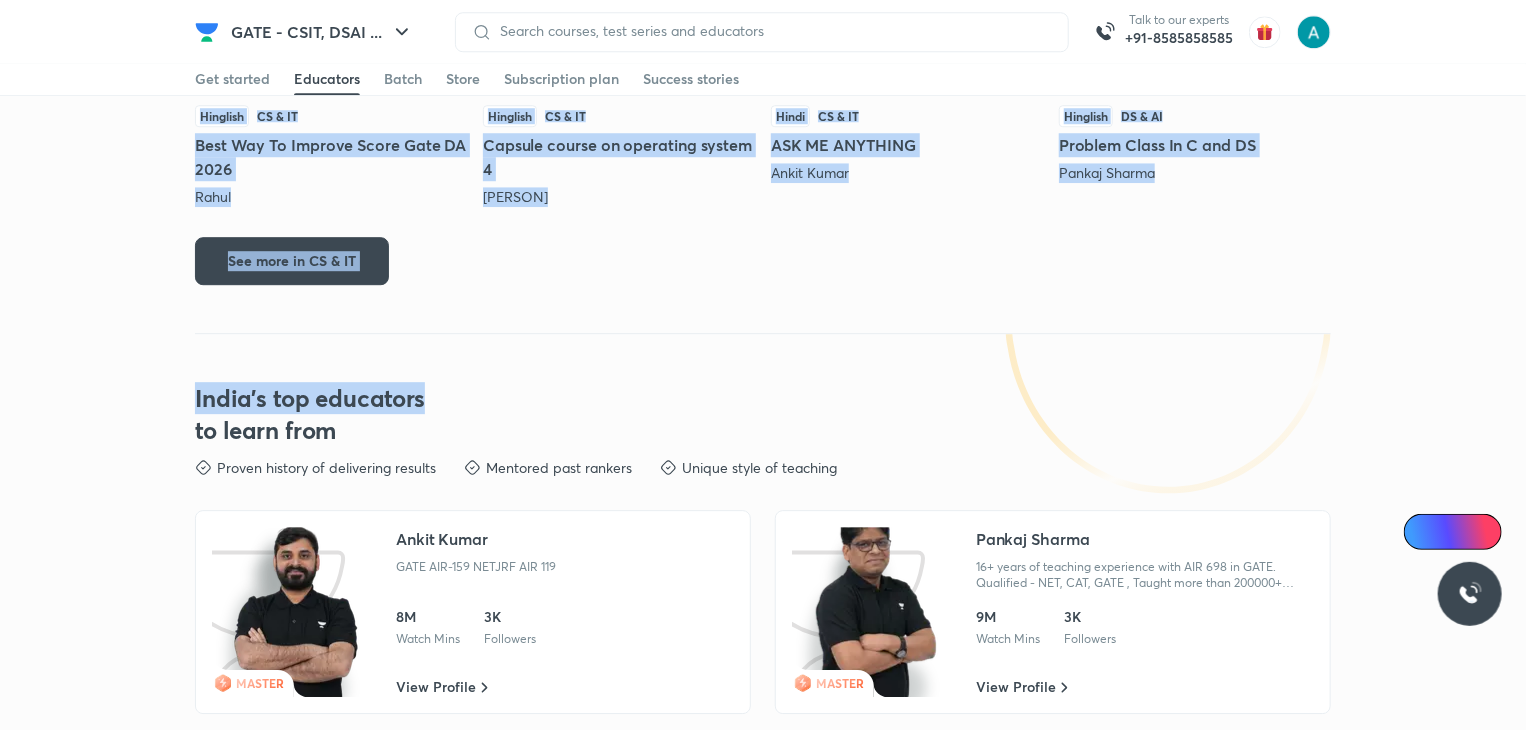 scroll, scrollTop: 1899, scrollLeft: 0, axis: vertical 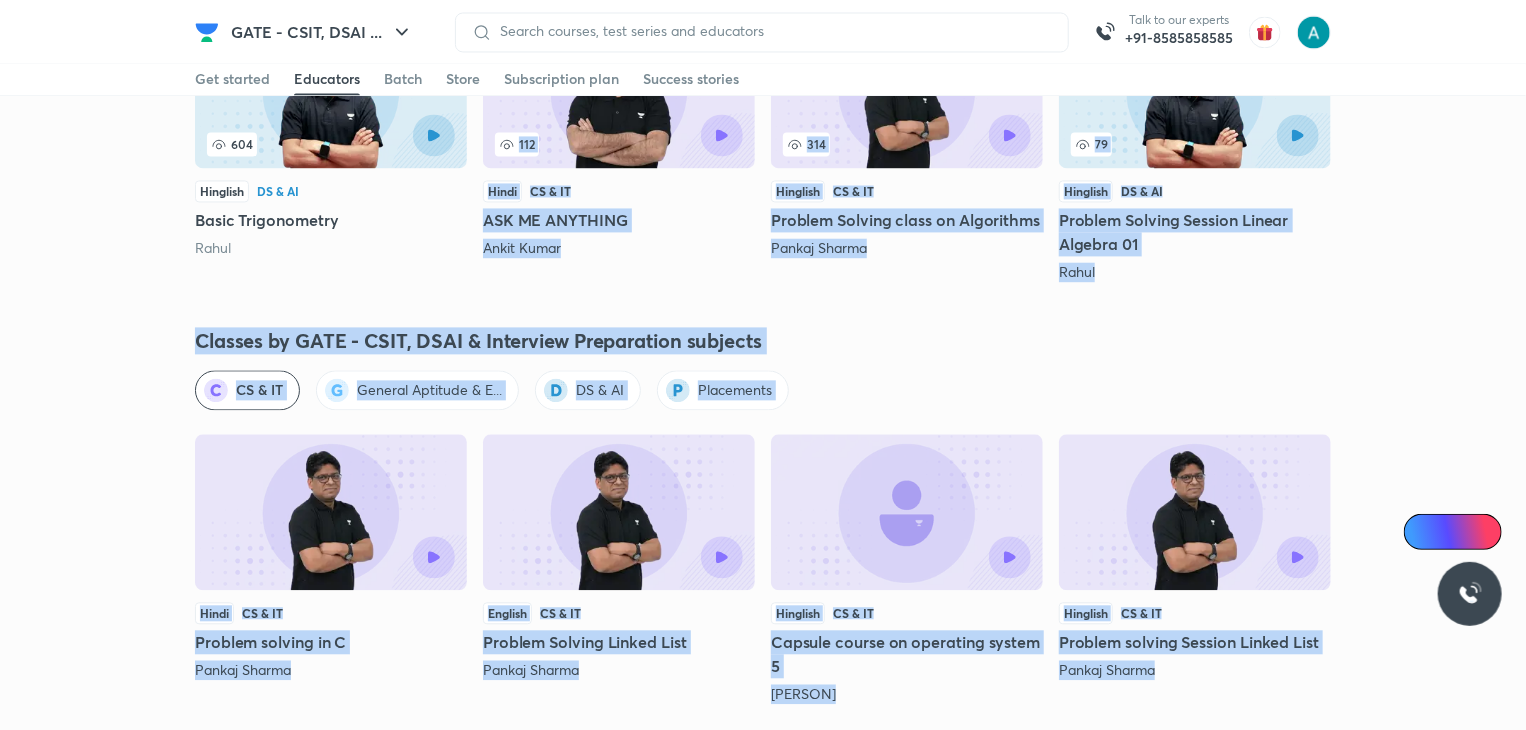 drag, startPoint x: 853, startPoint y: 406, endPoint x: 487, endPoint y: -57, distance: 590.1907 